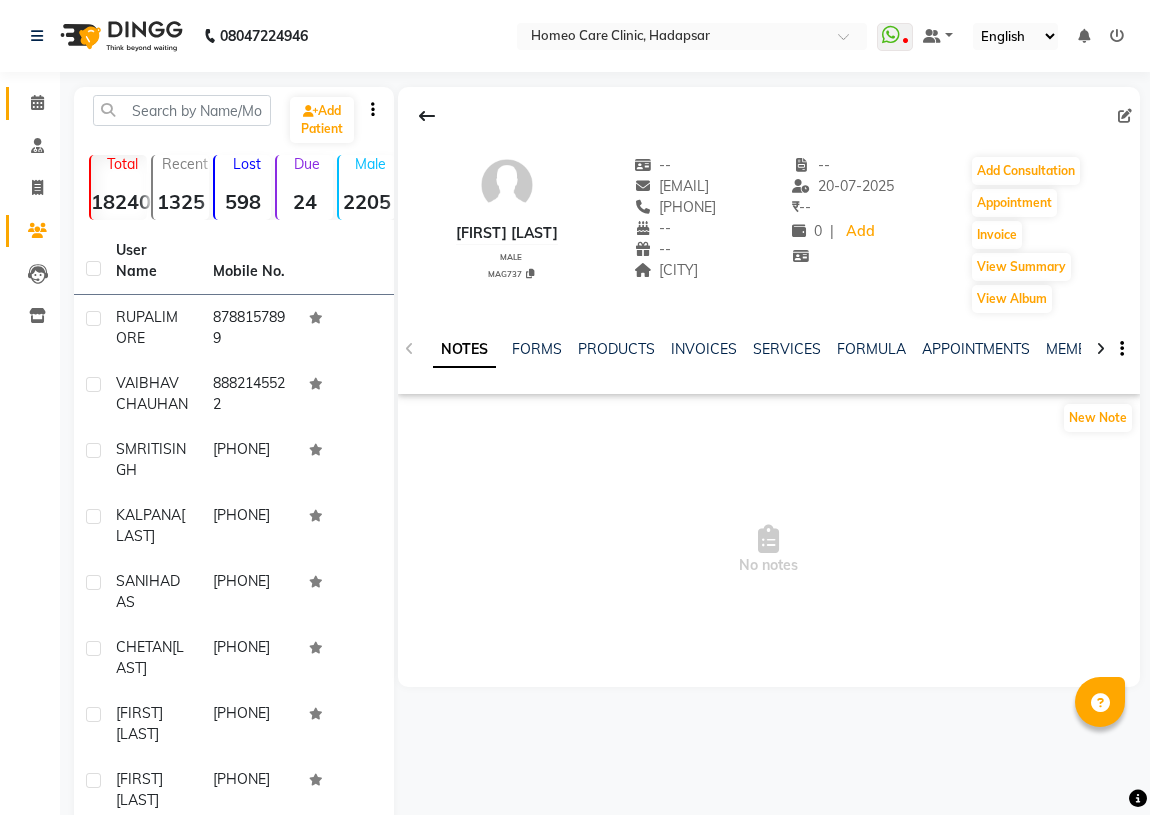 scroll, scrollTop: 0, scrollLeft: 0, axis: both 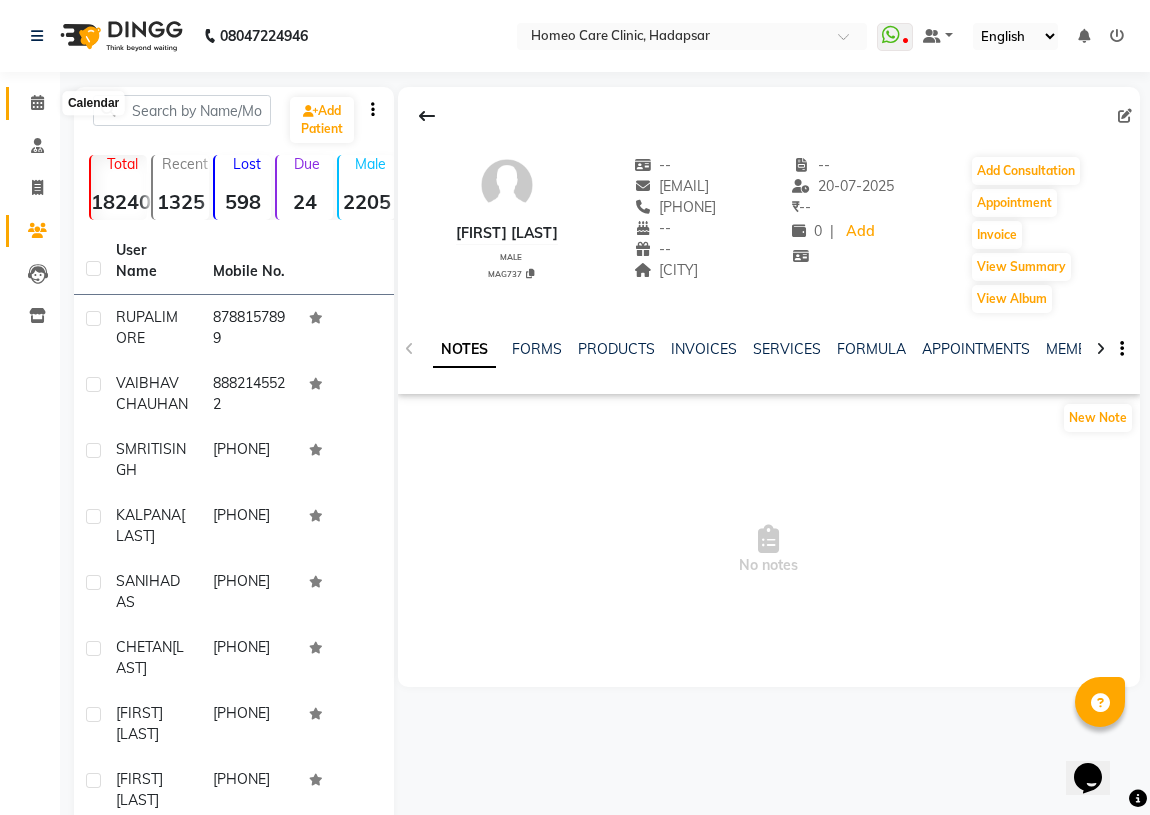 click 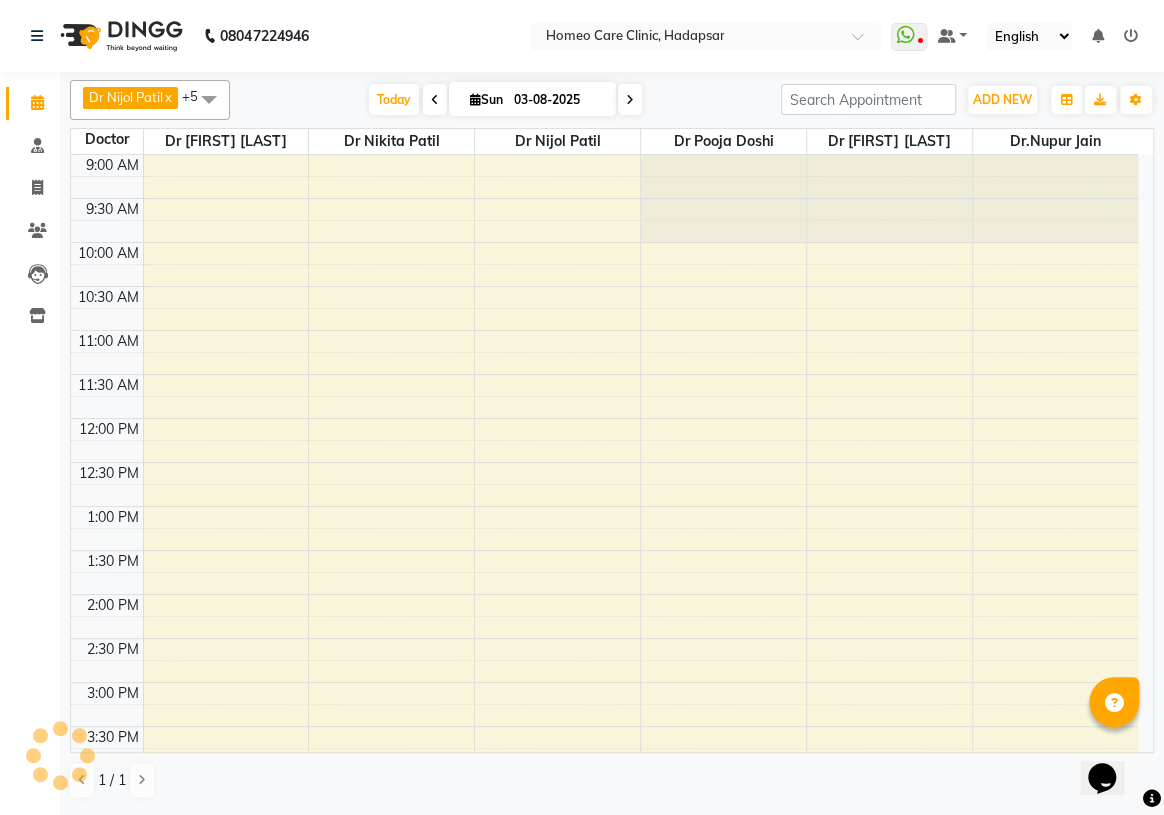 scroll, scrollTop: 590, scrollLeft: 0, axis: vertical 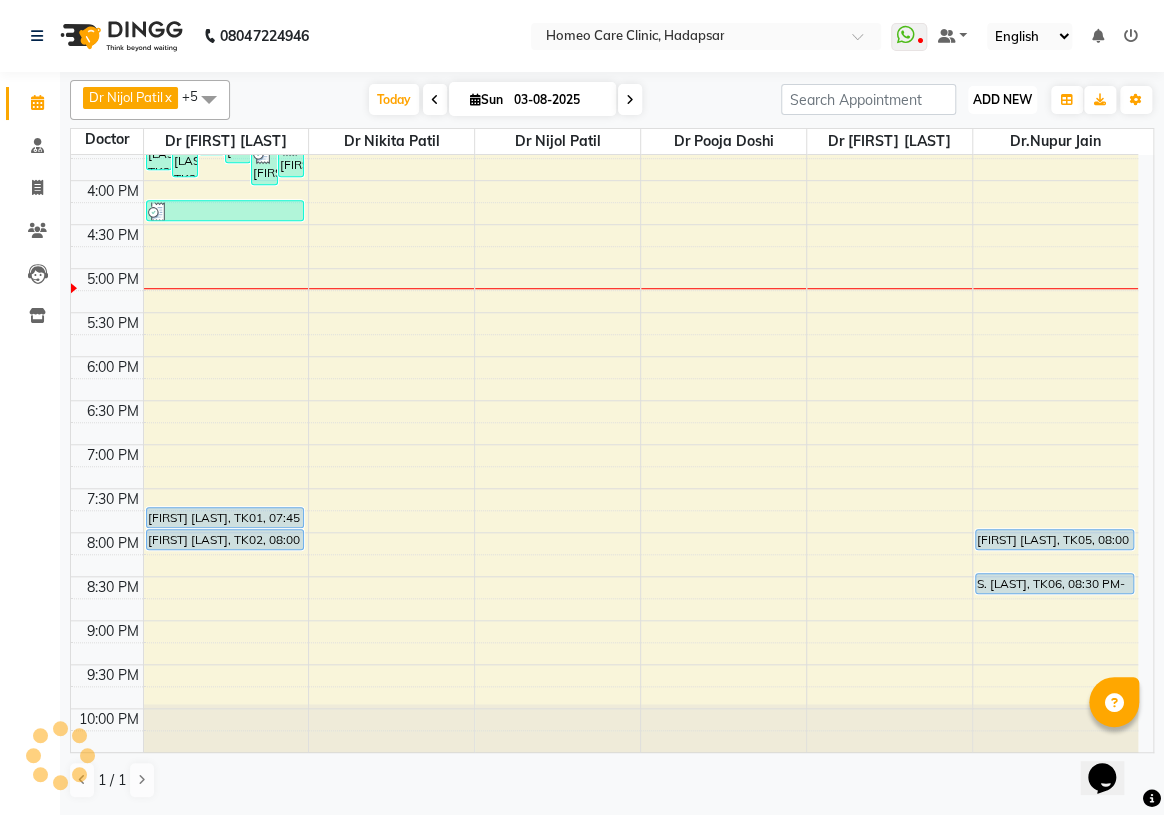 click on "ADD NEW" at bounding box center (1002, 99) 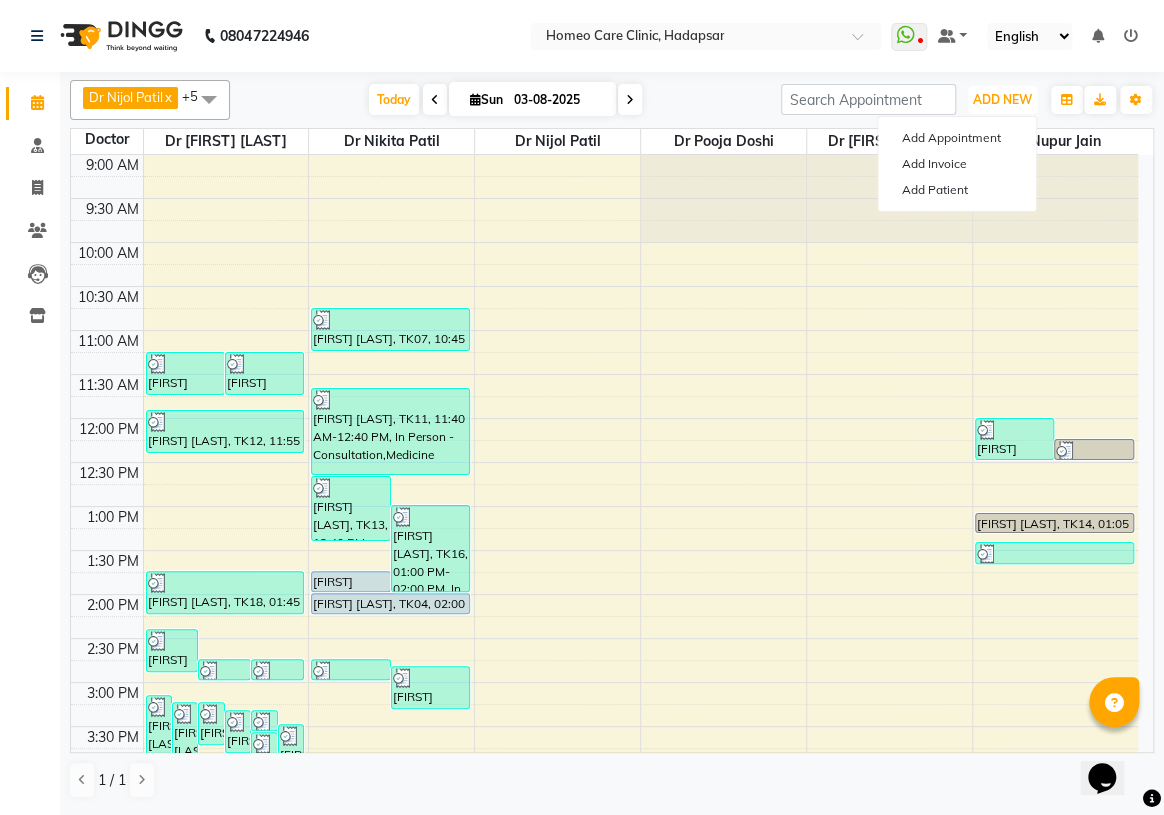 scroll, scrollTop: 0, scrollLeft: 0, axis: both 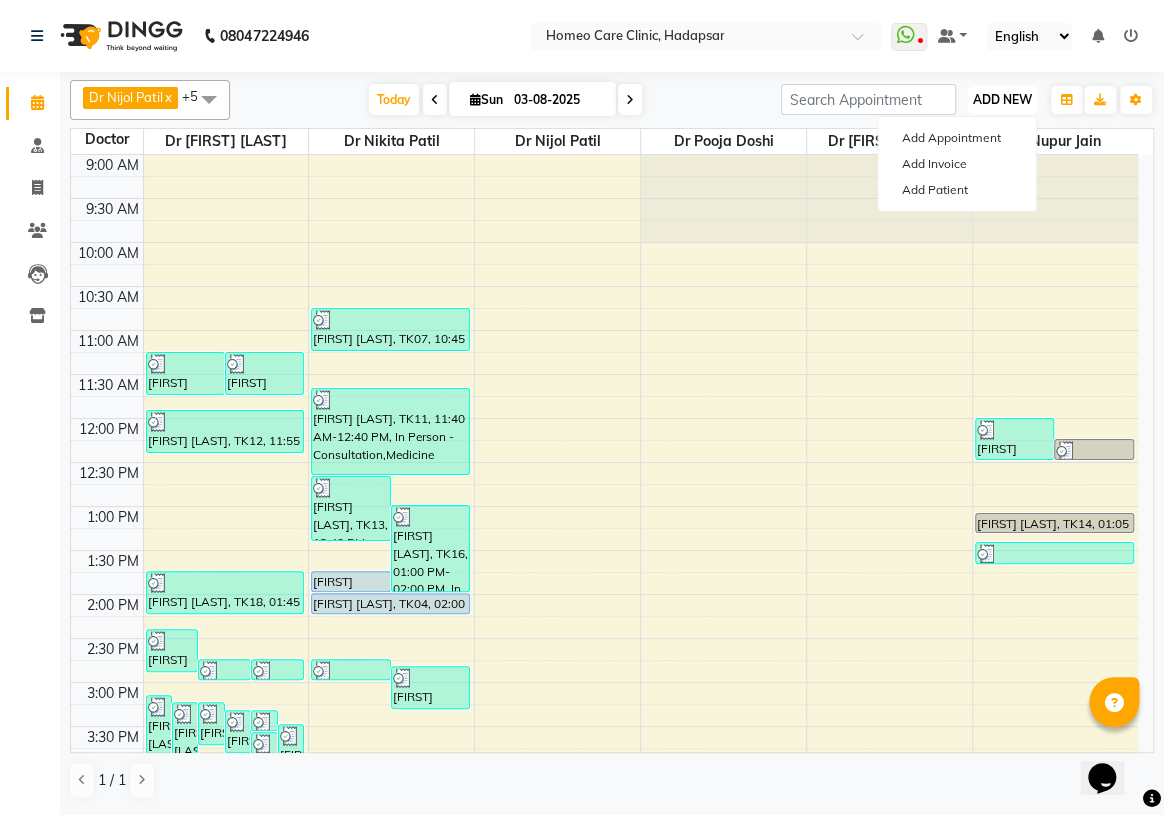click on "ADD NEW Toggle Dropdown" at bounding box center (1002, 100) 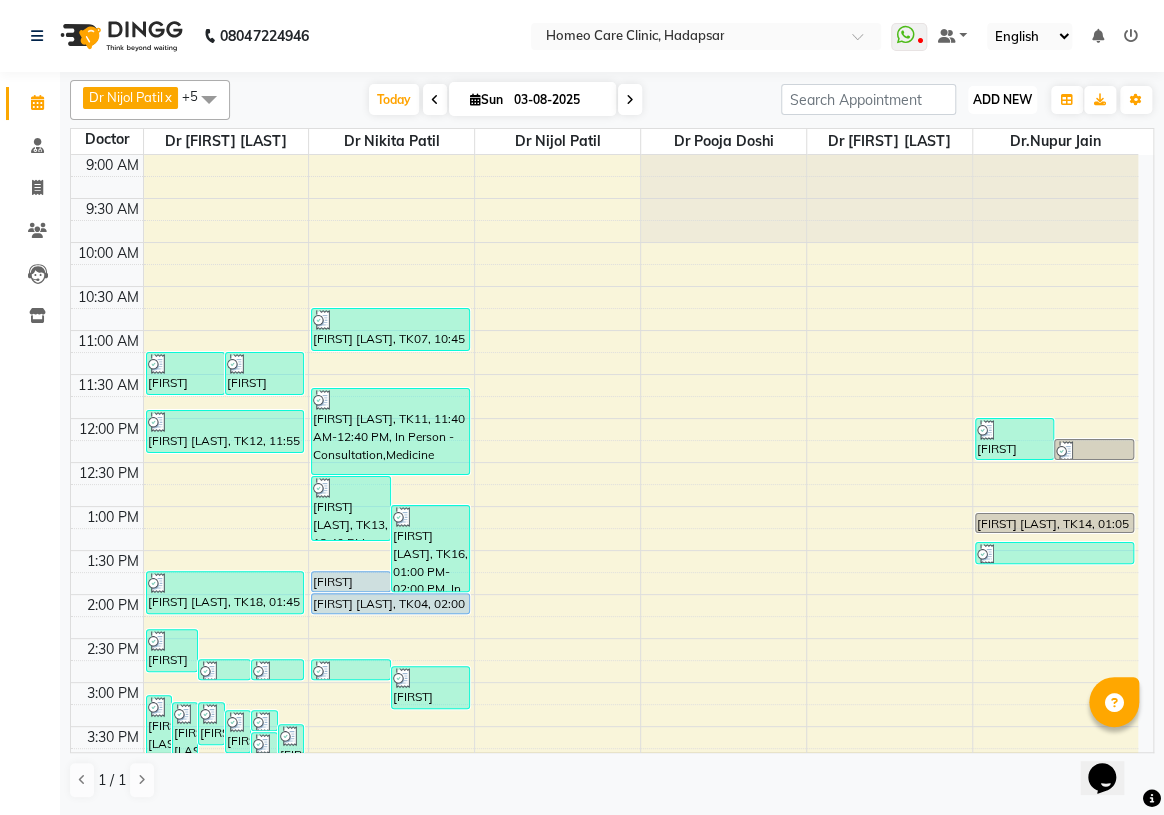 click on "ADD NEW" at bounding box center (1002, 99) 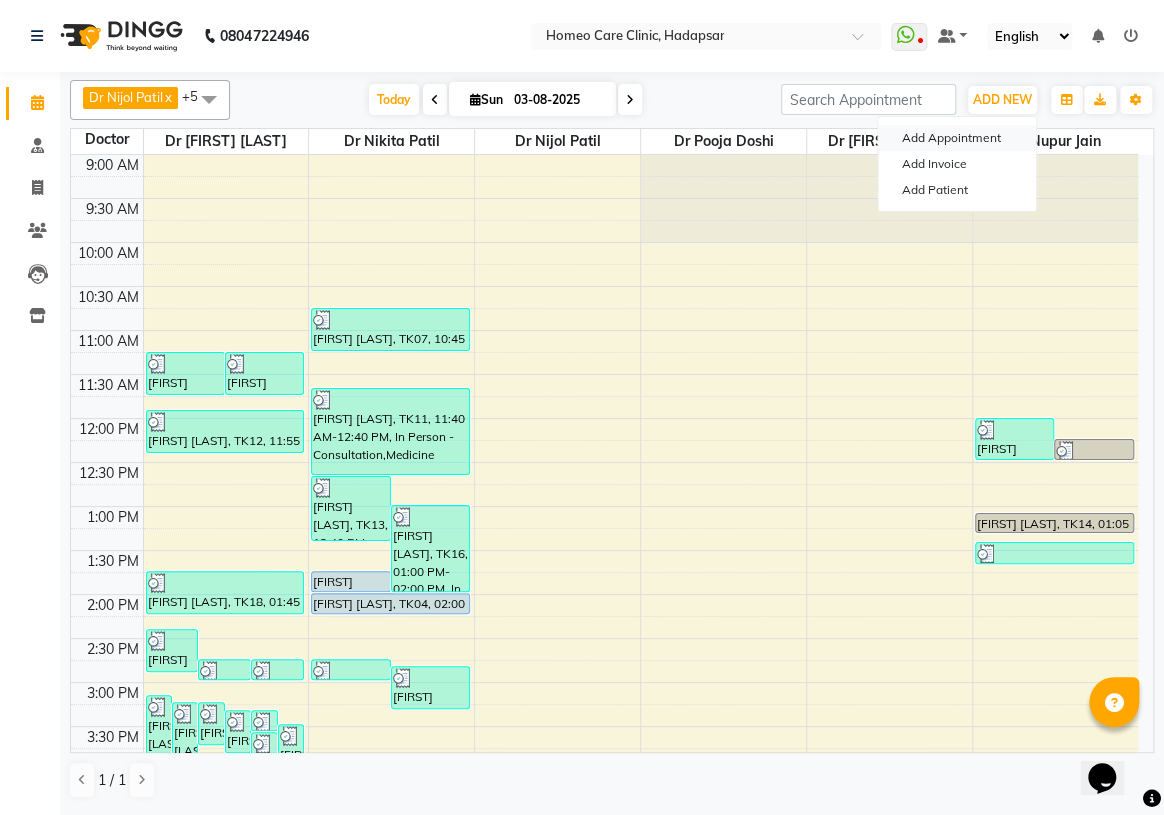 click on "Add Appointment" at bounding box center (957, 138) 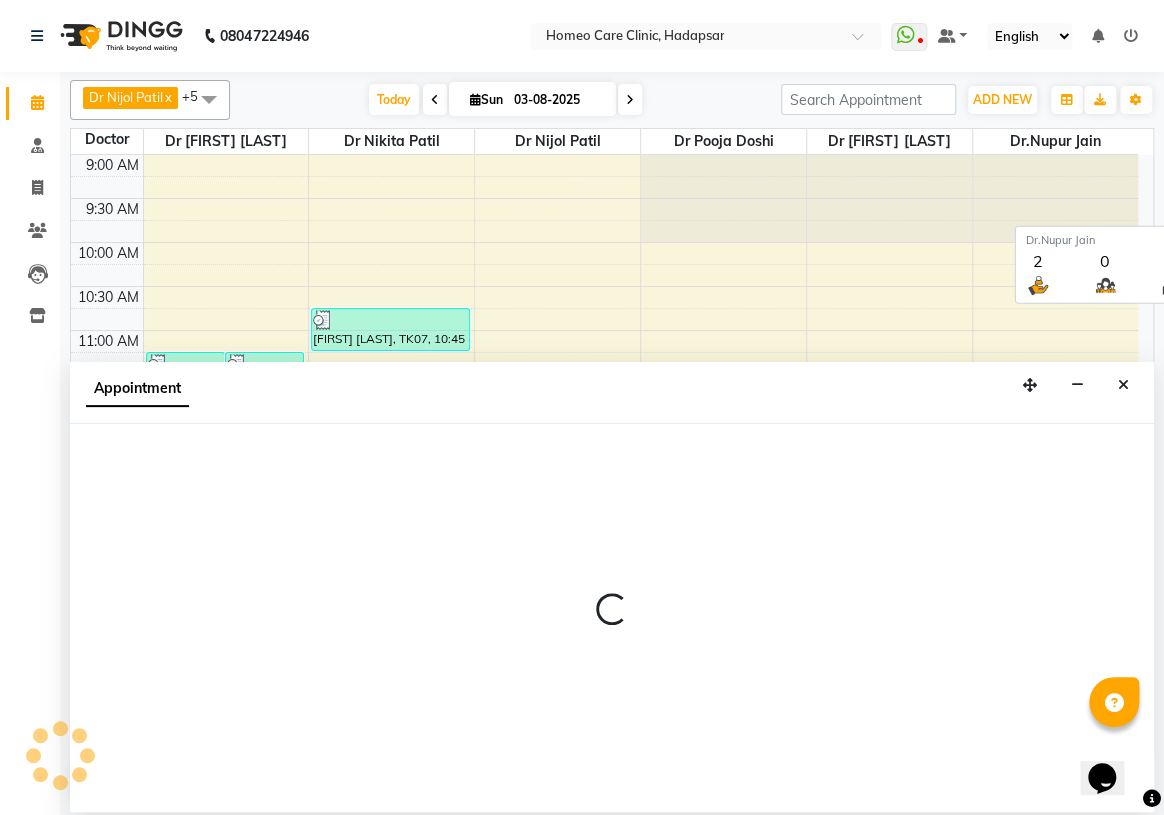select on "tentative" 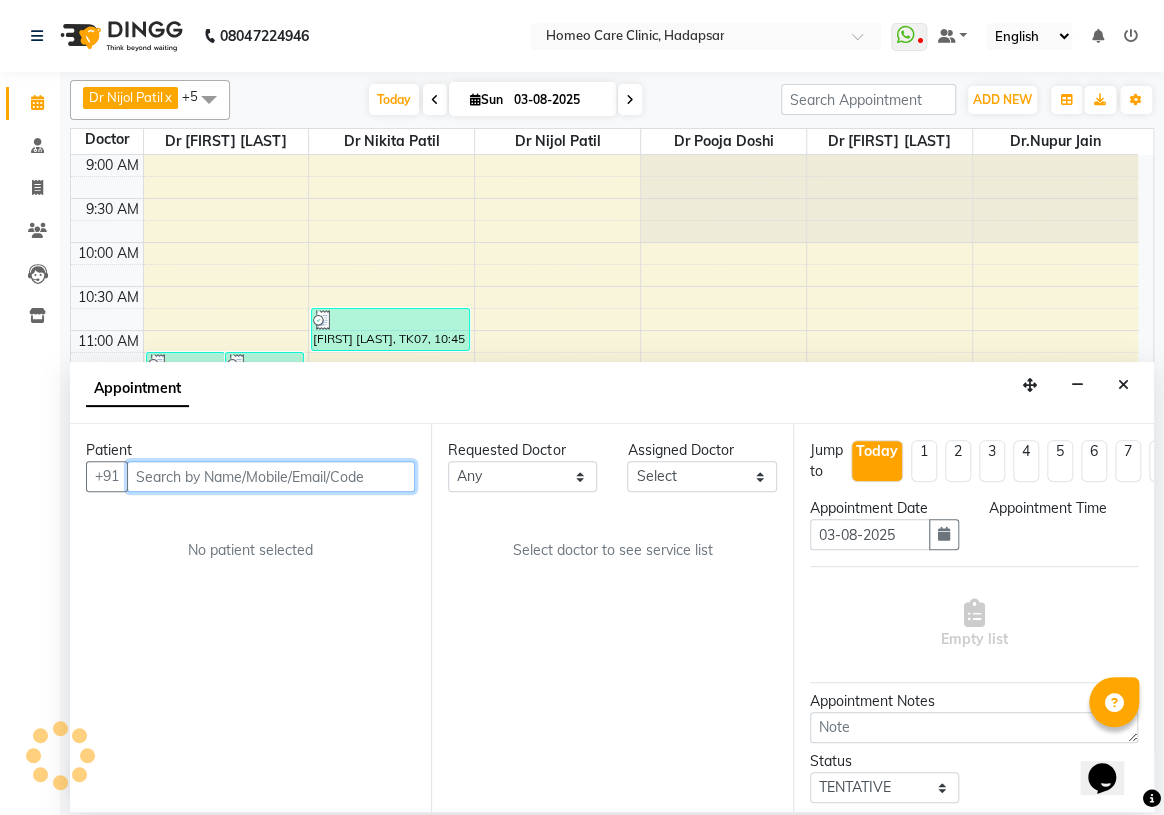 select on "600" 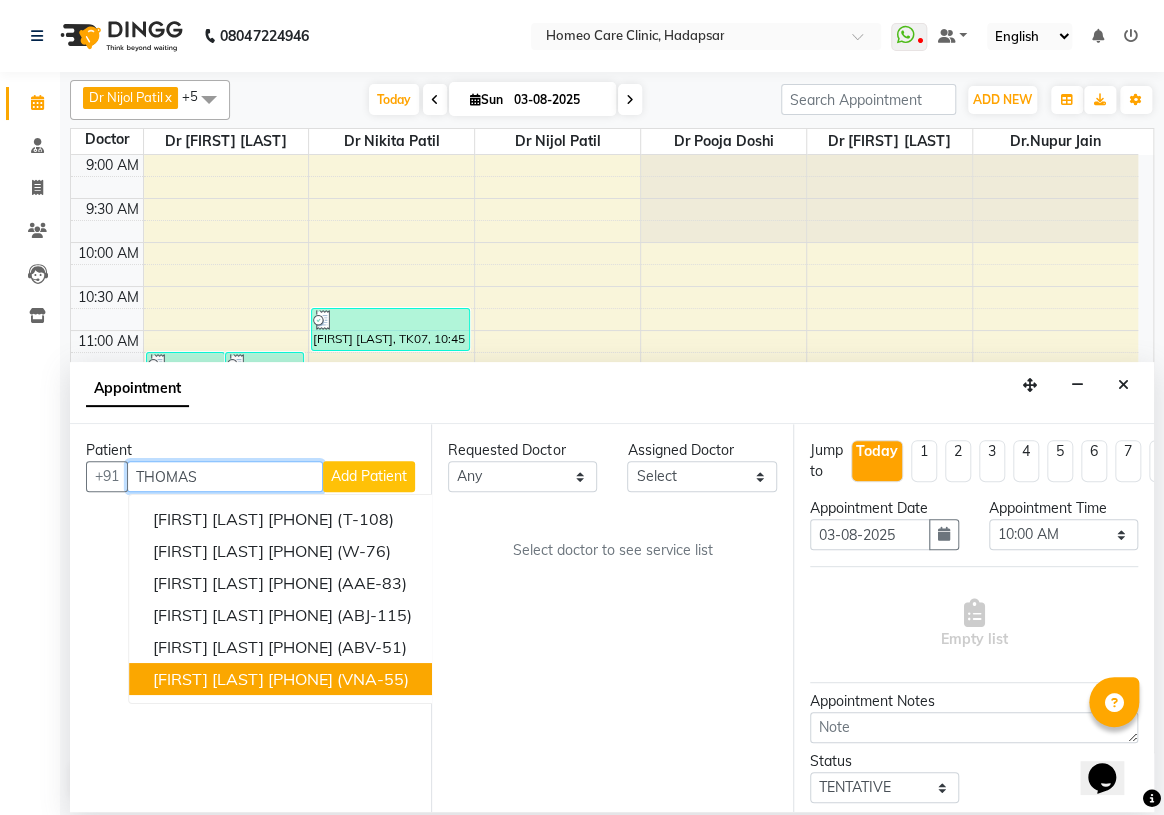 click on "[FIRST] [LAST]" at bounding box center (208, 679) 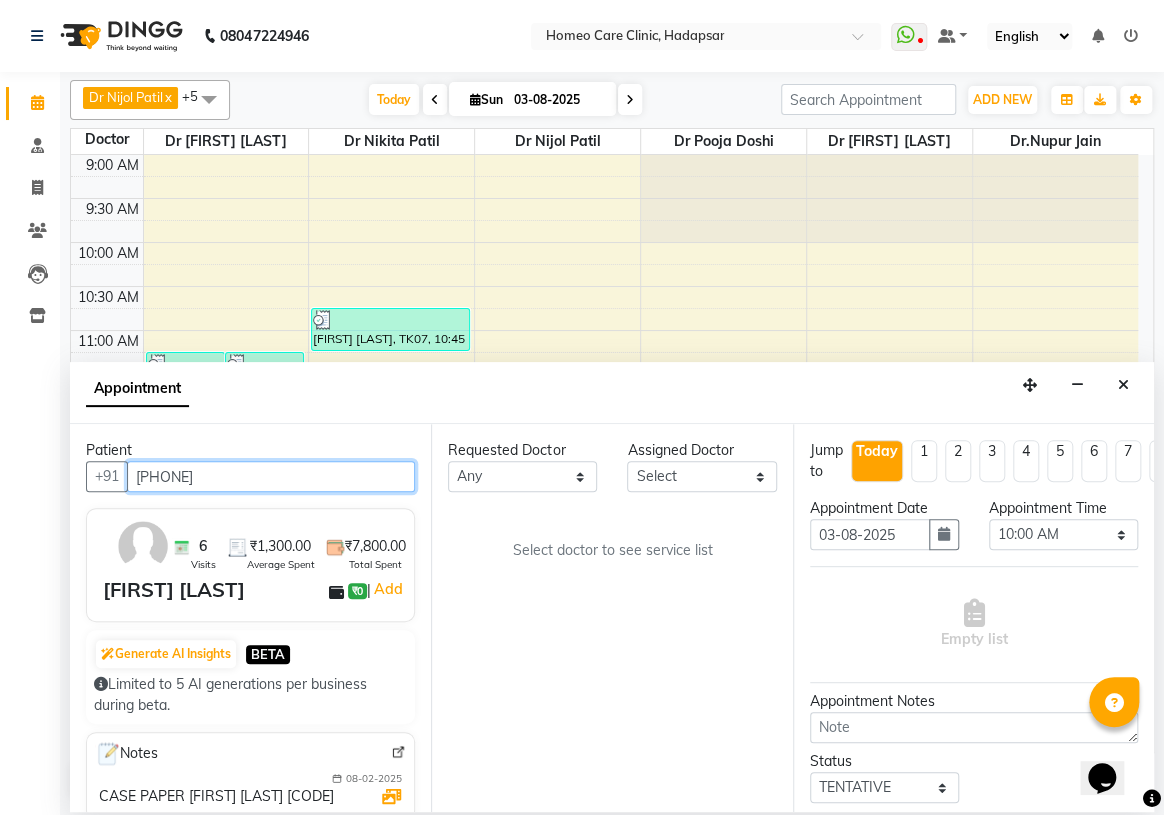 type on "[PHONE]" 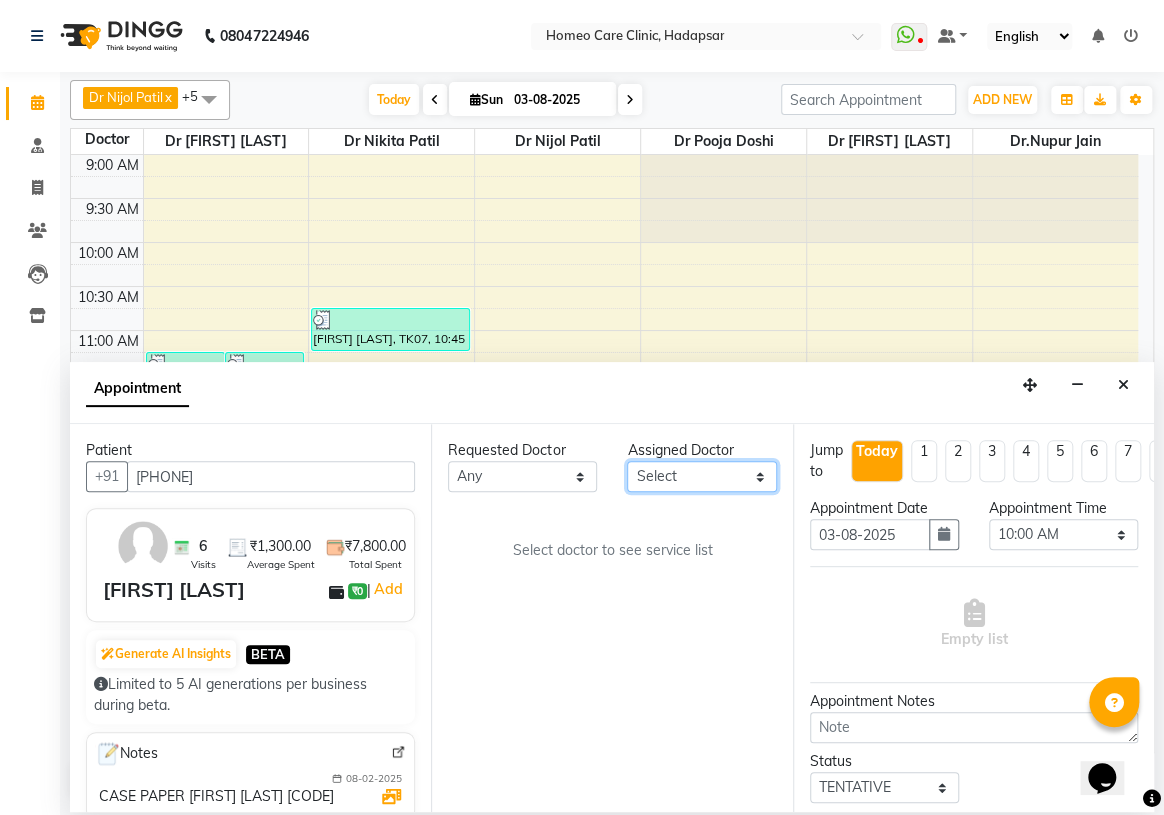 click on "Select Dingg Support Dr.[FIRST] [LAST] Dr [FIRST] [LAST] Dr [FIRST] [LAST] Dr [LAST] [LAST] Dr [FIRST] [LAST] Dr [FIRST] [LAST] Dr [FIRST] [LAST] Dr [FIRST] [LAST] Dr [FIRST] [LAST] [FIRST] [LAST] [FIRST] [LAST]" at bounding box center [701, 476] 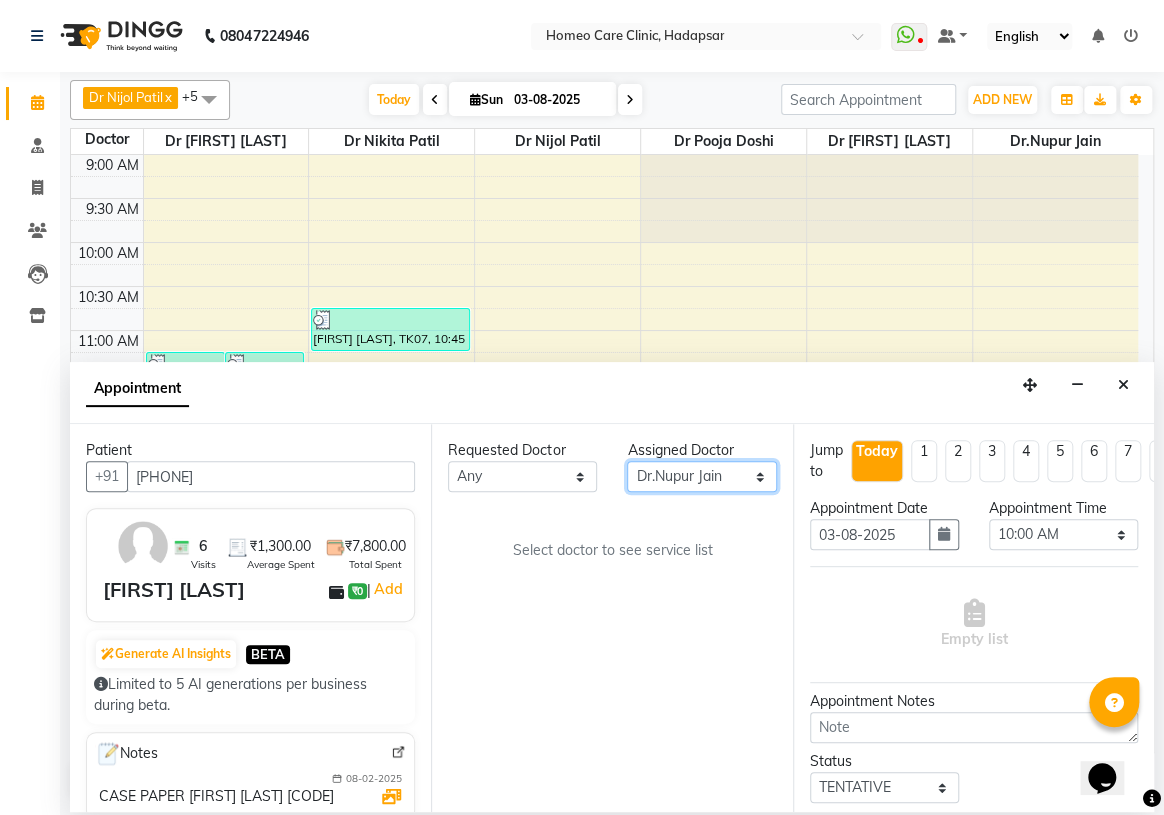 click on "Select Dingg Support Dr.[FIRST] [LAST] Dr [FIRST] [LAST] Dr [FIRST] [LAST] Dr [LAST] [LAST] Dr [FIRST] [LAST] Dr [FIRST] [LAST] Dr [FIRST] [LAST] Dr [FIRST] [LAST] Dr [FIRST] [LAST] [FIRST] [LAST] [FIRST] [LAST]" at bounding box center [701, 476] 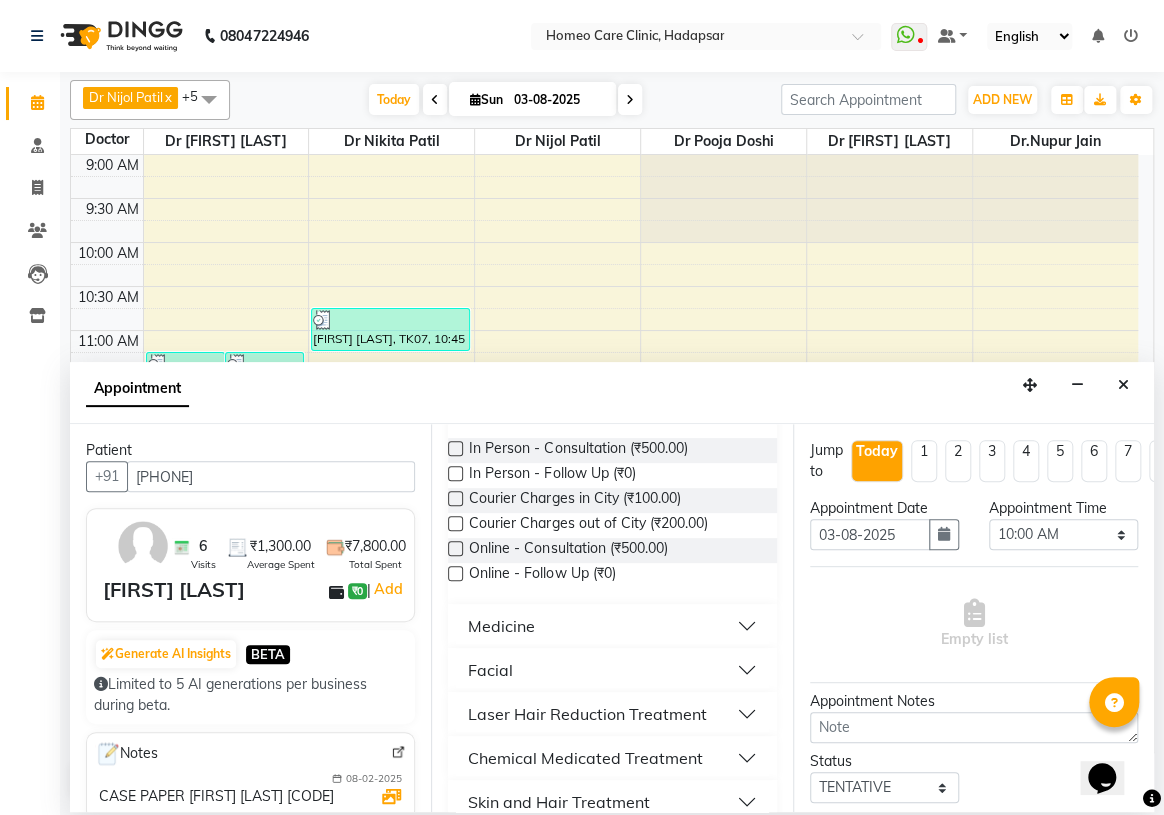scroll, scrollTop: 181, scrollLeft: 0, axis: vertical 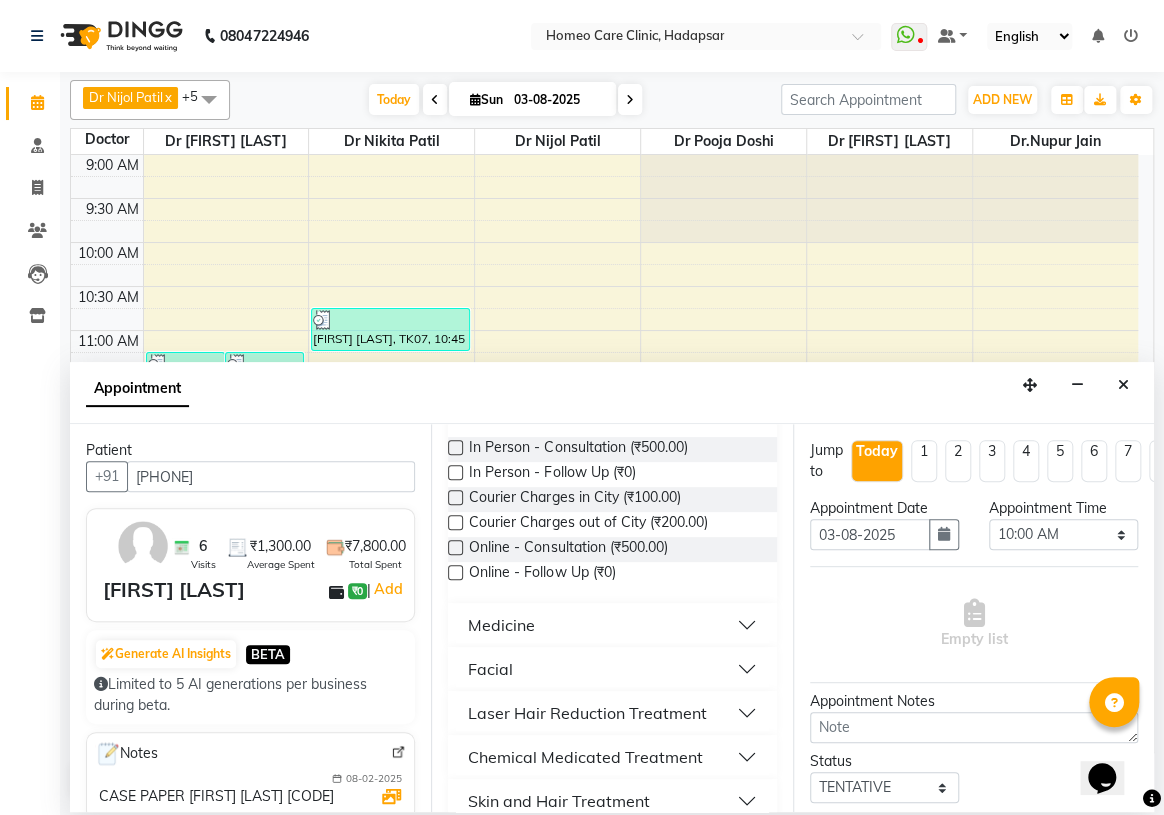 click at bounding box center [455, 572] 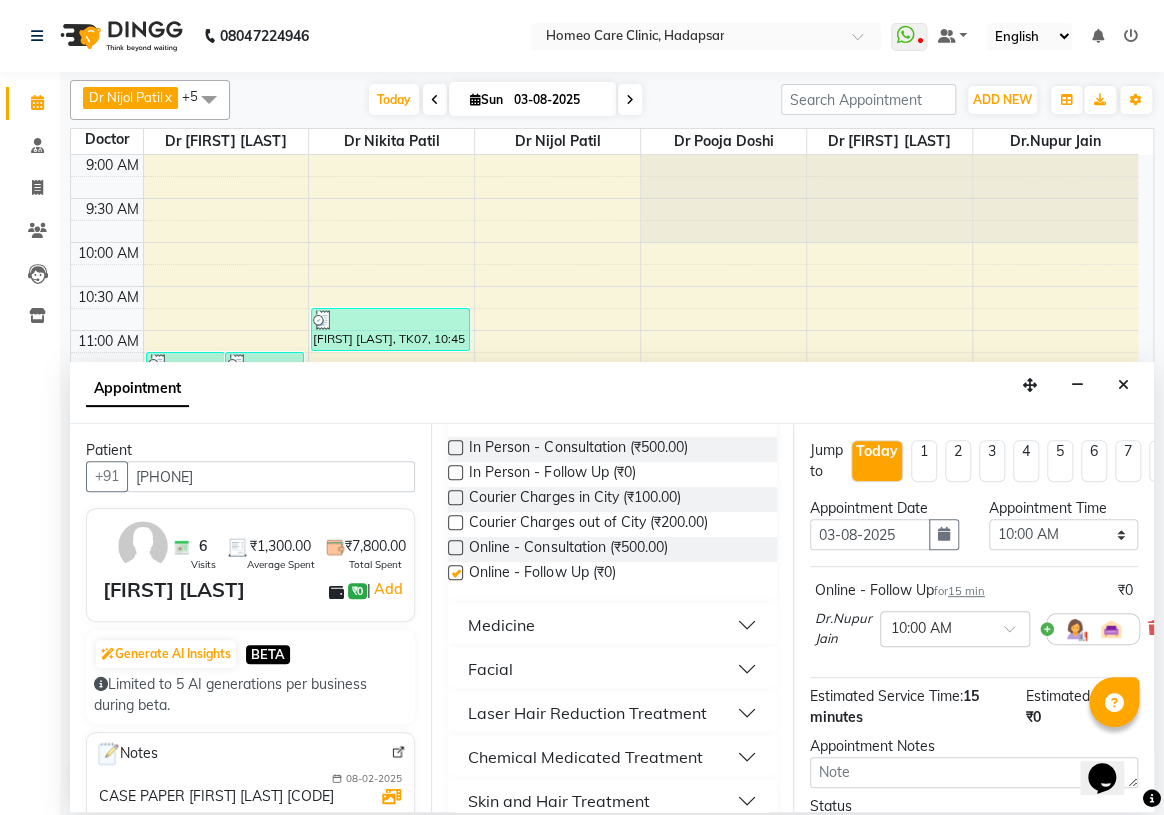 checkbox on "false" 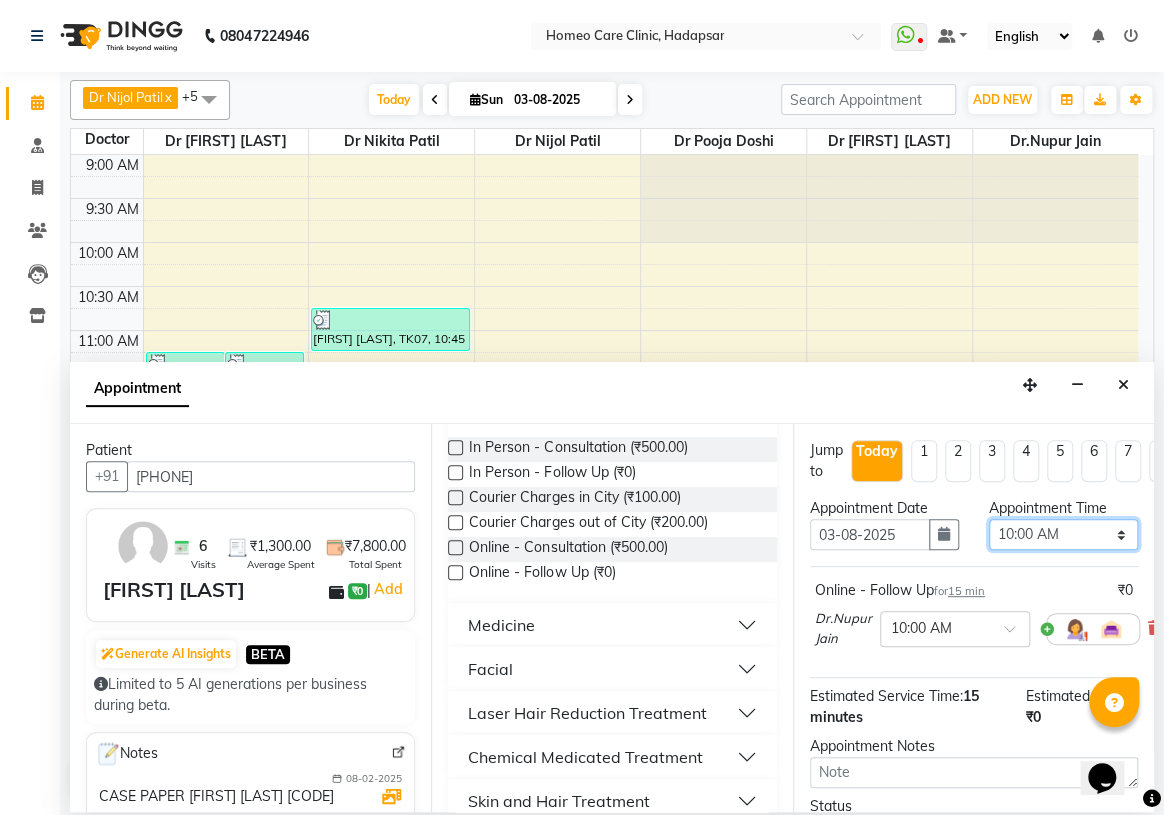 click on "Select 10:00 AM 10:05 AM 10:10 AM 10:15 AM 10:20 AM 10:25 AM 10:30 AM 10:35 AM 10:40 AM 10:45 AM 10:50 AM 10:55 AM 11:00 AM 11:05 AM 11:10 AM 11:15 AM 11:20 AM 11:25 AM 11:30 AM 11:35 AM 11:40 AM 11:45 AM 11:50 AM 11:55 AM 12:00 PM 12:05 PM 12:10 PM 12:15 PM 12:20 PM 12:25 PM 12:30 PM 12:35 PM 12:40 PM 12:45 PM 12:50 PM 12:55 PM 01:00 PM 01:05 PM 01:10 PM 01:15 PM 01:20 PM 01:25 PM 01:30 PM 01:35 PM 01:40 PM 01:45 PM 01:50 PM 01:55 PM 02:00 PM 02:05 PM 02:10 PM 02:15 PM 02:20 PM 02:25 PM 02:30 PM 02:35 PM 02:40 PM 02:45 PM 02:50 PM 02:55 PM 03:00 PM 03:05 PM 03:10 PM 03:15 PM 03:20 PM 03:25 PM 03:30 PM 03:35 PM 03:40 PM 03:45 PM 03:50 PM 03:55 PM 04:00 PM 04:05 PM 04:10 PM 04:15 PM 04:20 PM 04:25 PM 04:30 PM 04:35 PM 04:40 PM 04:45 PM 04:50 PM 04:55 PM 05:00 PM 05:05 PM 05:10 PM 05:15 PM 05:20 PM 05:25 PM 05:30 PM 05:35 PM 05:40 PM 05:45 PM 05:50 PM 05:55 PM 06:00 PM 06:05 PM 06:10 PM 06:15 PM 06:20 PM 06:25 PM 06:30 PM 06:35 PM 06:40 PM 06:45 PM 06:50 PM 06:55 PM 07:00 PM 07:05 PM 07:10 PM 07:15 PM 07:20 PM" at bounding box center [1063, 534] 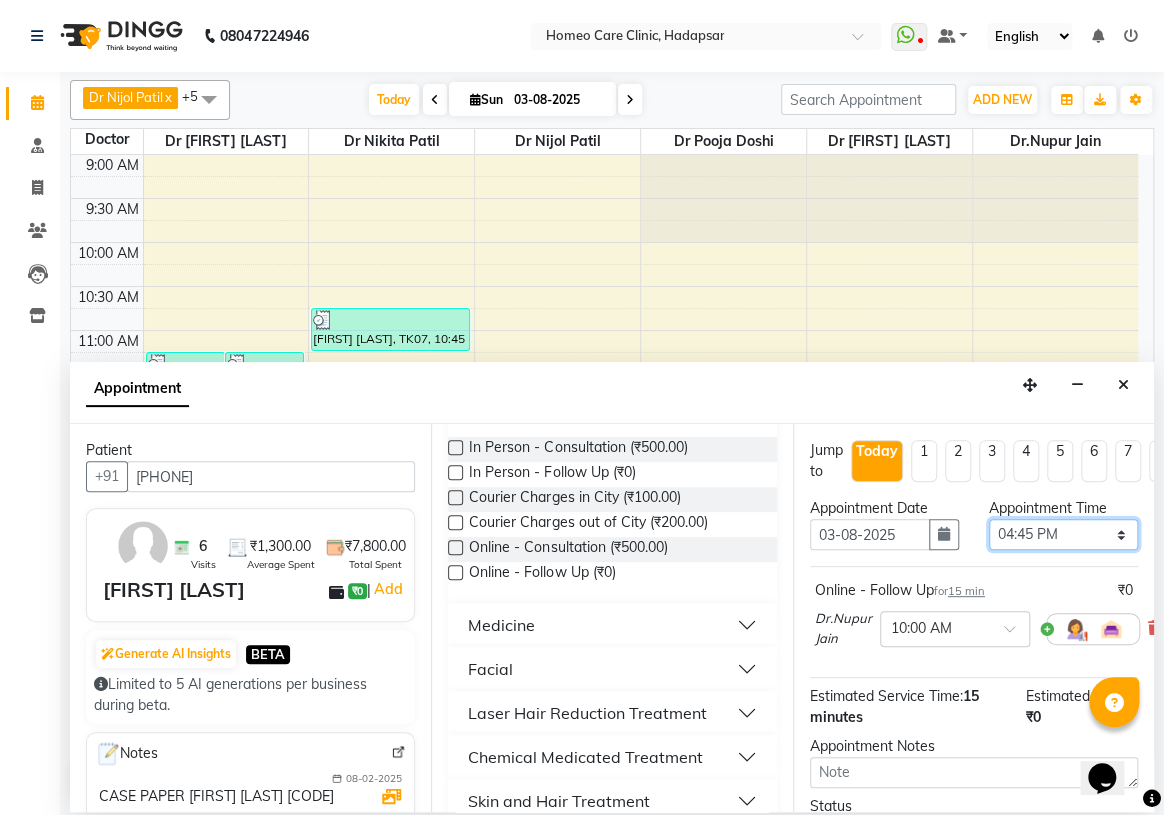click on "Select 10:00 AM 10:05 AM 10:10 AM 10:15 AM 10:20 AM 10:25 AM 10:30 AM 10:35 AM 10:40 AM 10:45 AM 10:50 AM 10:55 AM 11:00 AM 11:05 AM 11:10 AM 11:15 AM 11:20 AM 11:25 AM 11:30 AM 11:35 AM 11:40 AM 11:45 AM 11:50 AM 11:55 AM 12:00 PM 12:05 PM 12:10 PM 12:15 PM 12:20 PM 12:25 PM 12:30 PM 12:35 PM 12:40 PM 12:45 PM 12:50 PM 12:55 PM 01:00 PM 01:05 PM 01:10 PM 01:15 PM 01:20 PM 01:25 PM 01:30 PM 01:35 PM 01:40 PM 01:45 PM 01:50 PM 01:55 PM 02:00 PM 02:05 PM 02:10 PM 02:15 PM 02:20 PM 02:25 PM 02:30 PM 02:35 PM 02:40 PM 02:45 PM 02:50 PM 02:55 PM 03:00 PM 03:05 PM 03:10 PM 03:15 PM 03:20 PM 03:25 PM 03:30 PM 03:35 PM 03:40 PM 03:45 PM 03:50 PM 03:55 PM 04:00 PM 04:05 PM 04:10 PM 04:15 PM 04:20 PM 04:25 PM 04:30 PM 04:35 PM 04:40 PM 04:45 PM 04:50 PM 04:55 PM 05:00 PM 05:05 PM 05:10 PM 05:15 PM 05:20 PM 05:25 PM 05:30 PM 05:35 PM 05:40 PM 05:45 PM 05:50 PM 05:55 PM 06:00 PM 06:05 PM 06:10 PM 06:15 PM 06:20 PM 06:25 PM 06:30 PM 06:35 PM 06:40 PM 06:45 PM 06:50 PM 06:55 PM 07:00 PM 07:05 PM 07:10 PM 07:15 PM 07:20 PM" at bounding box center (1063, 534) 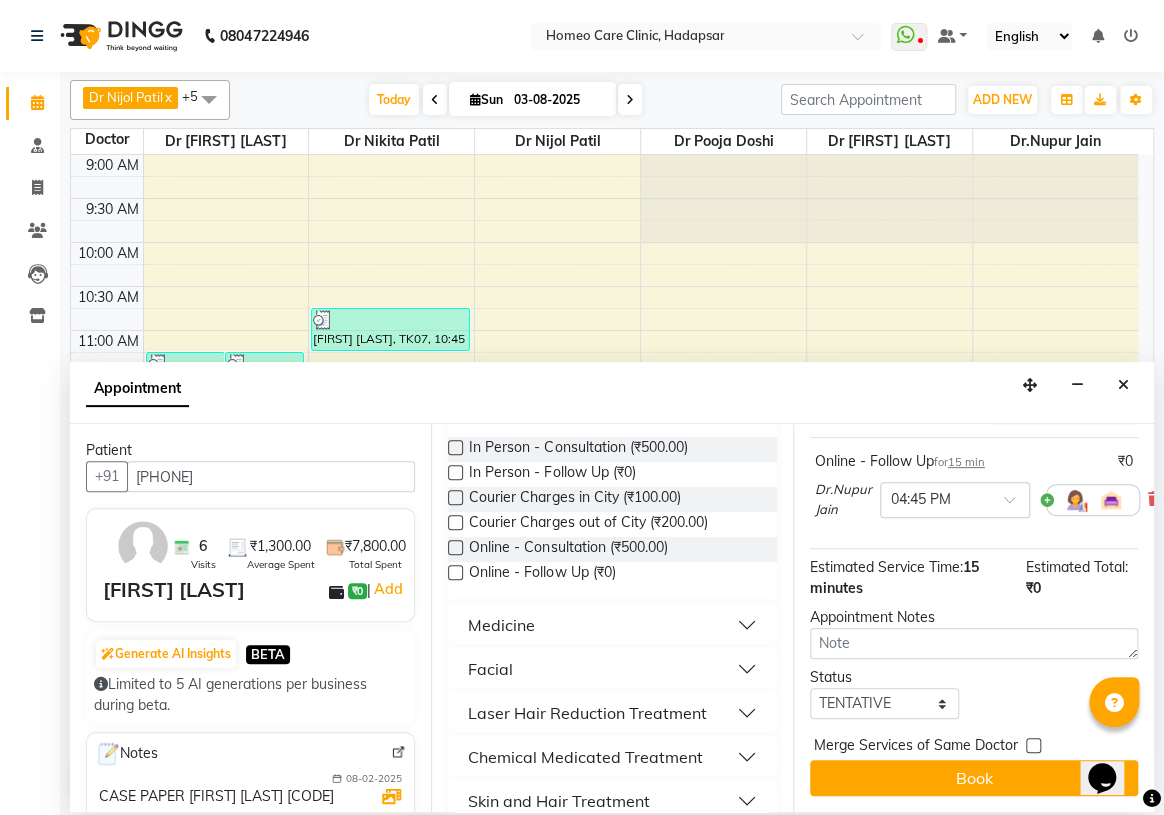 scroll, scrollTop: 141, scrollLeft: 0, axis: vertical 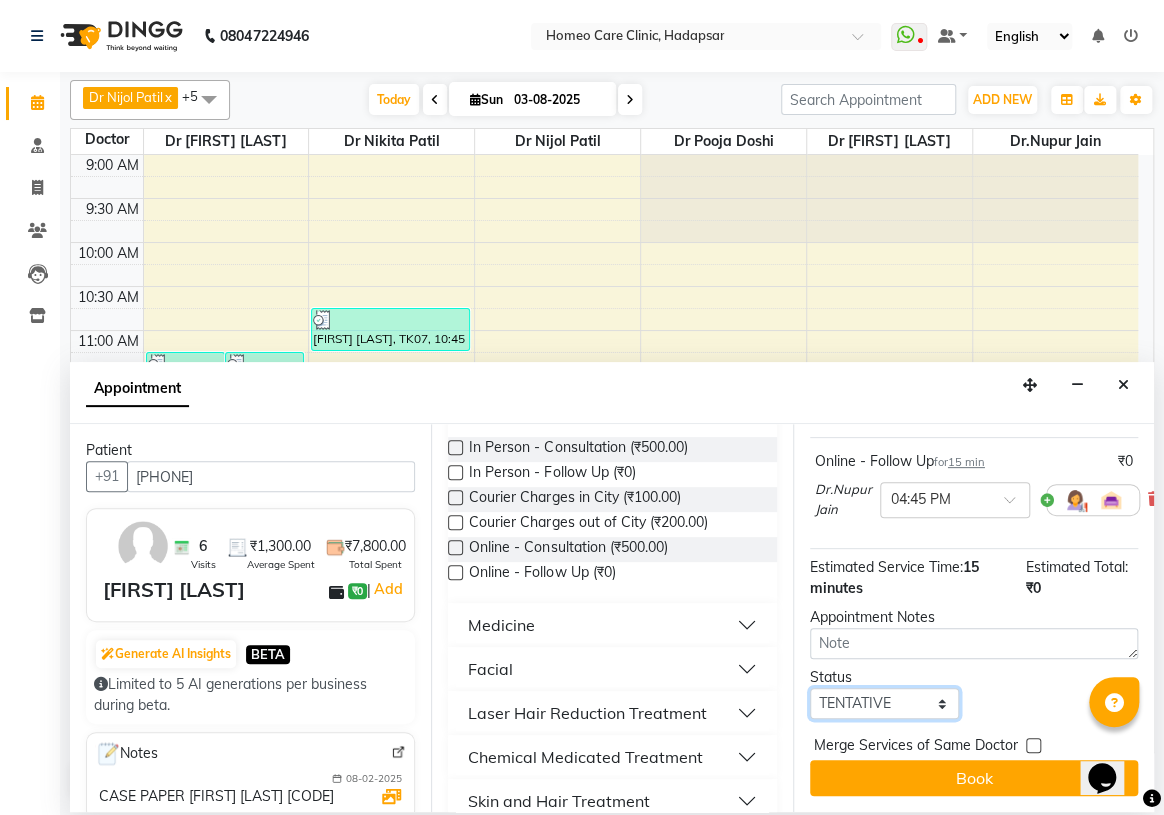 click on "Select TENTATIVE CONFIRM CHECK-IN UPCOMING" at bounding box center [884, 703] 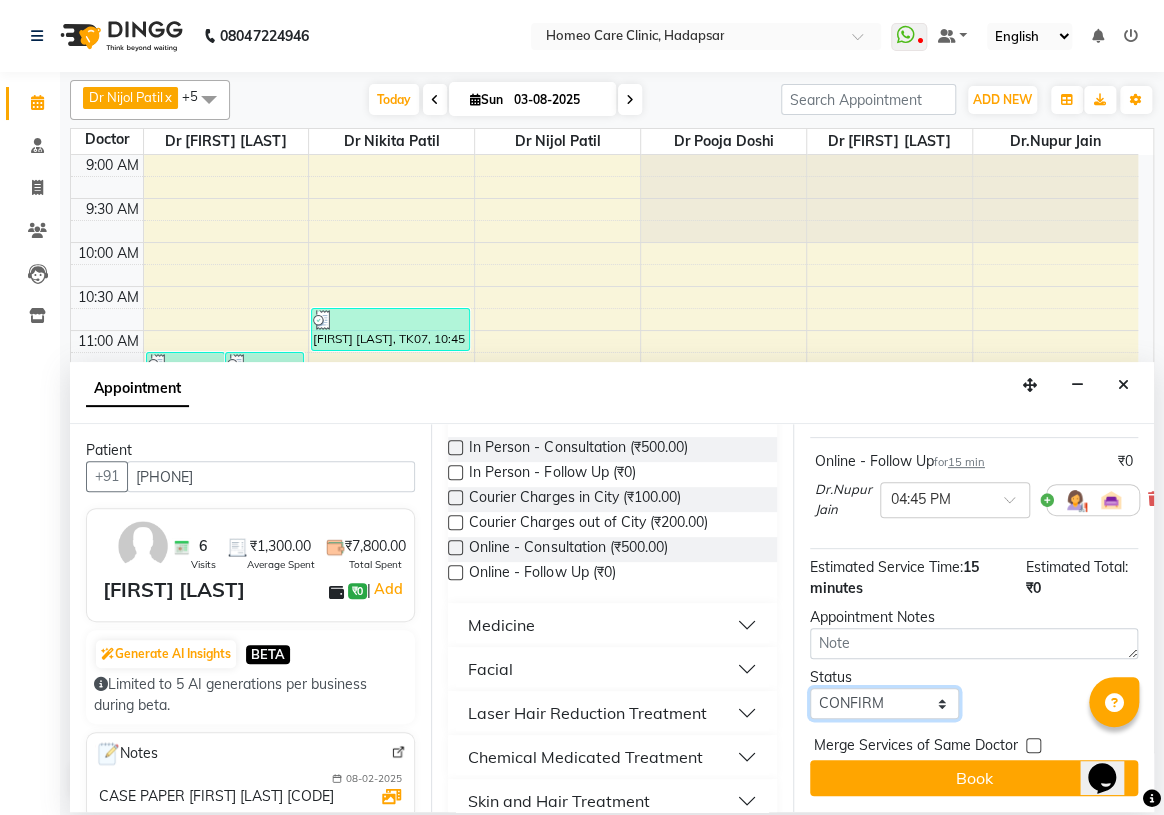 click on "Select TENTATIVE CONFIRM CHECK-IN UPCOMING" at bounding box center (884, 703) 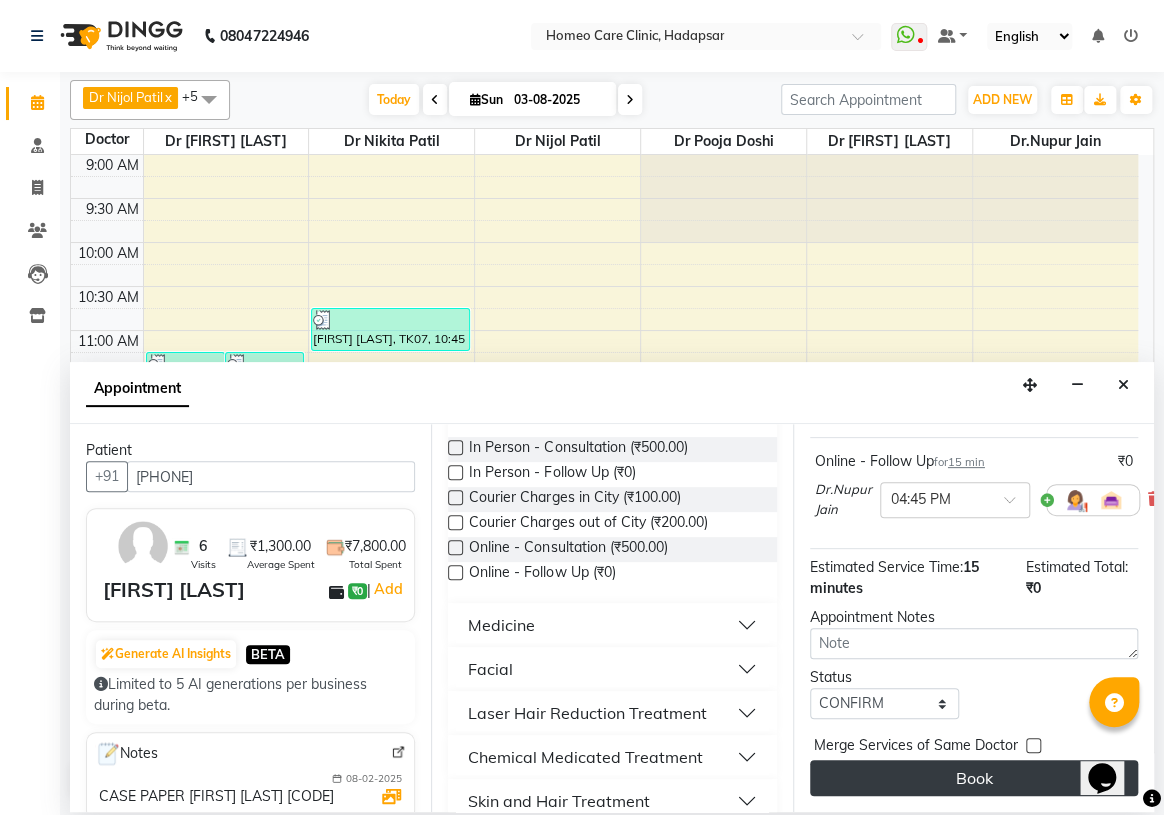 click on "Book" at bounding box center (974, 778) 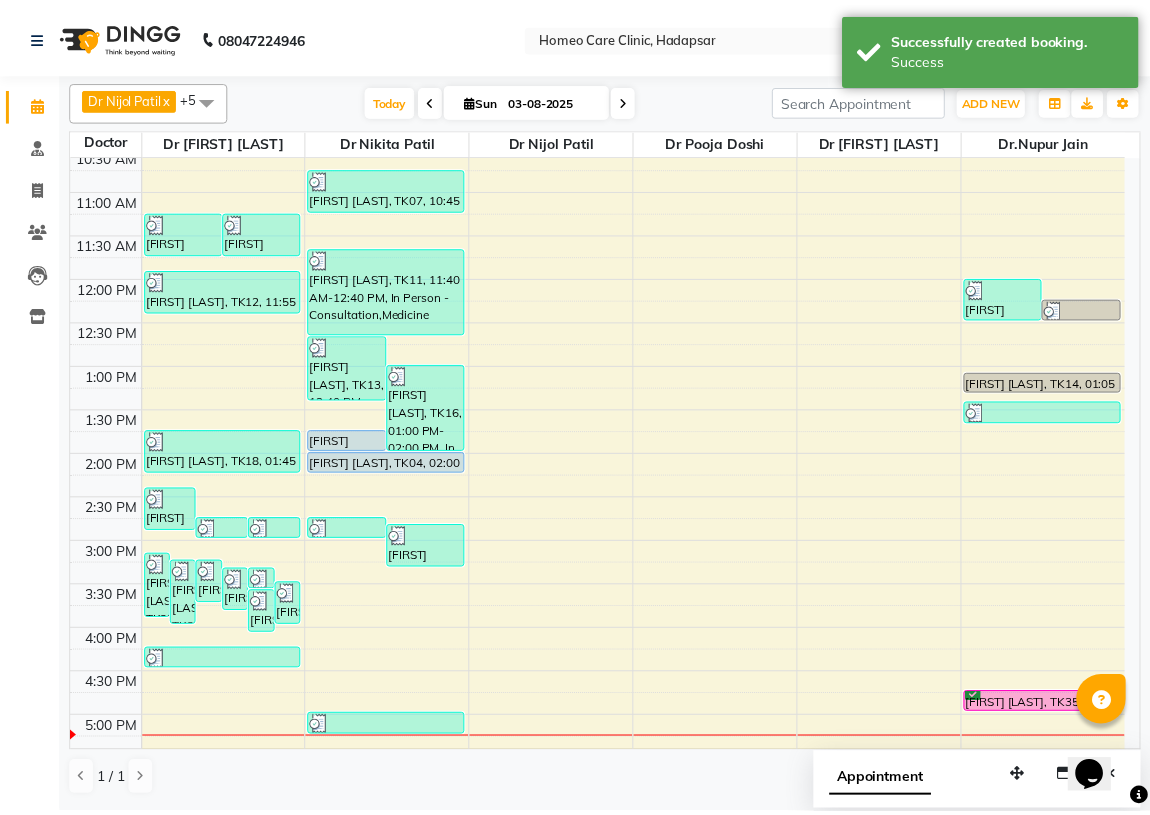 scroll, scrollTop: 272, scrollLeft: 0, axis: vertical 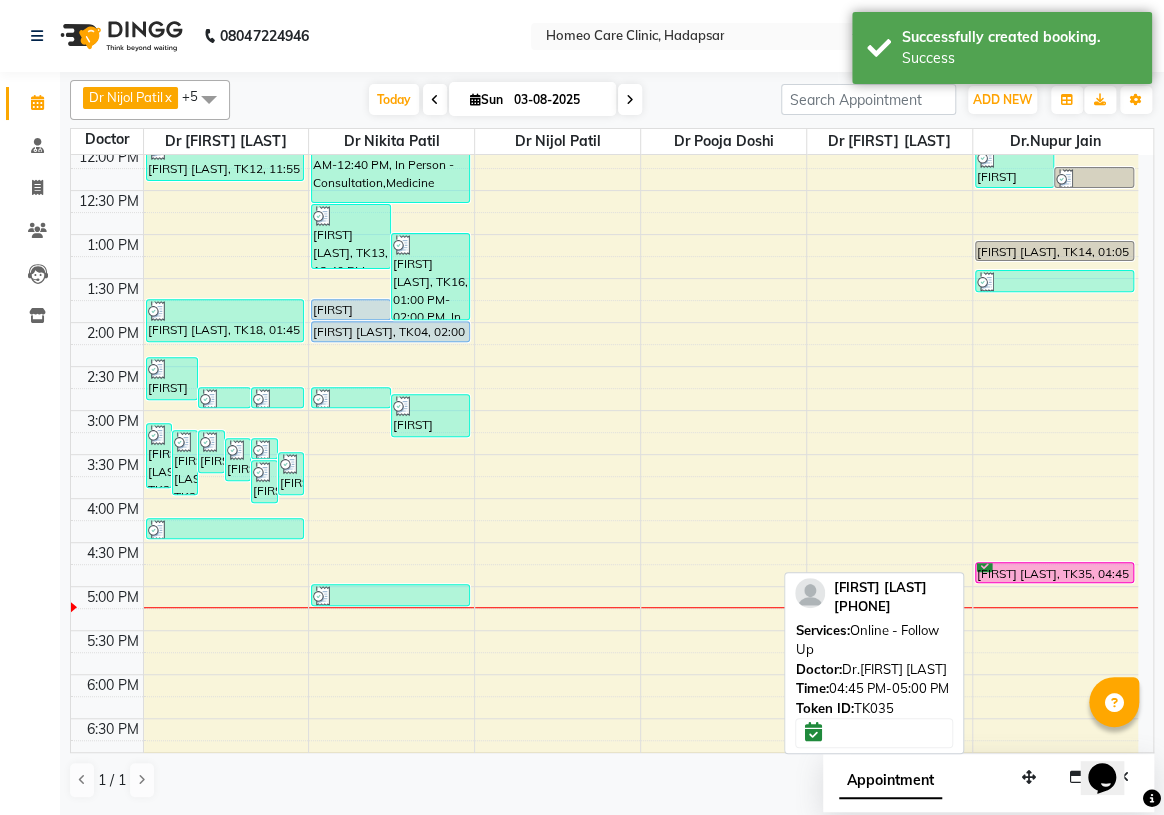click on "[FIRST] [LAST], TK35, 04:45 PM-05:00 PM, Online - Follow Up" at bounding box center [1054, 572] 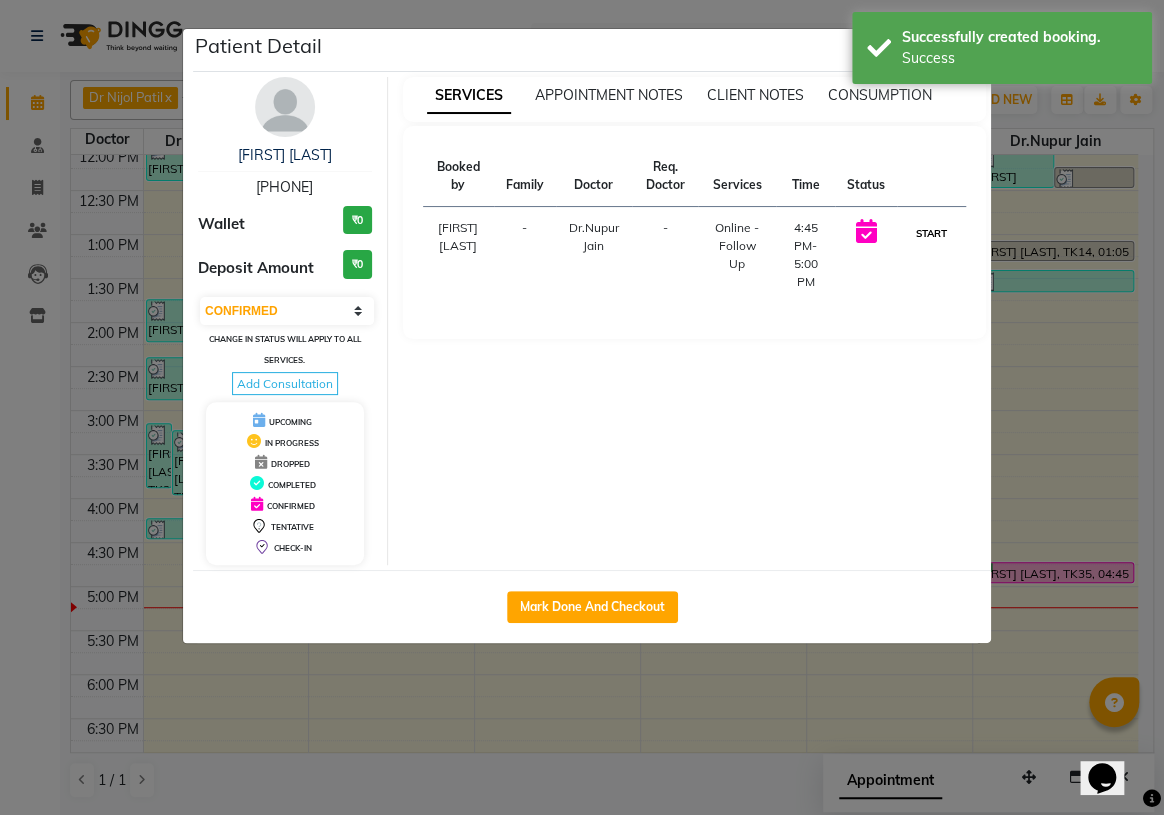 click on "START" at bounding box center [931, 233] 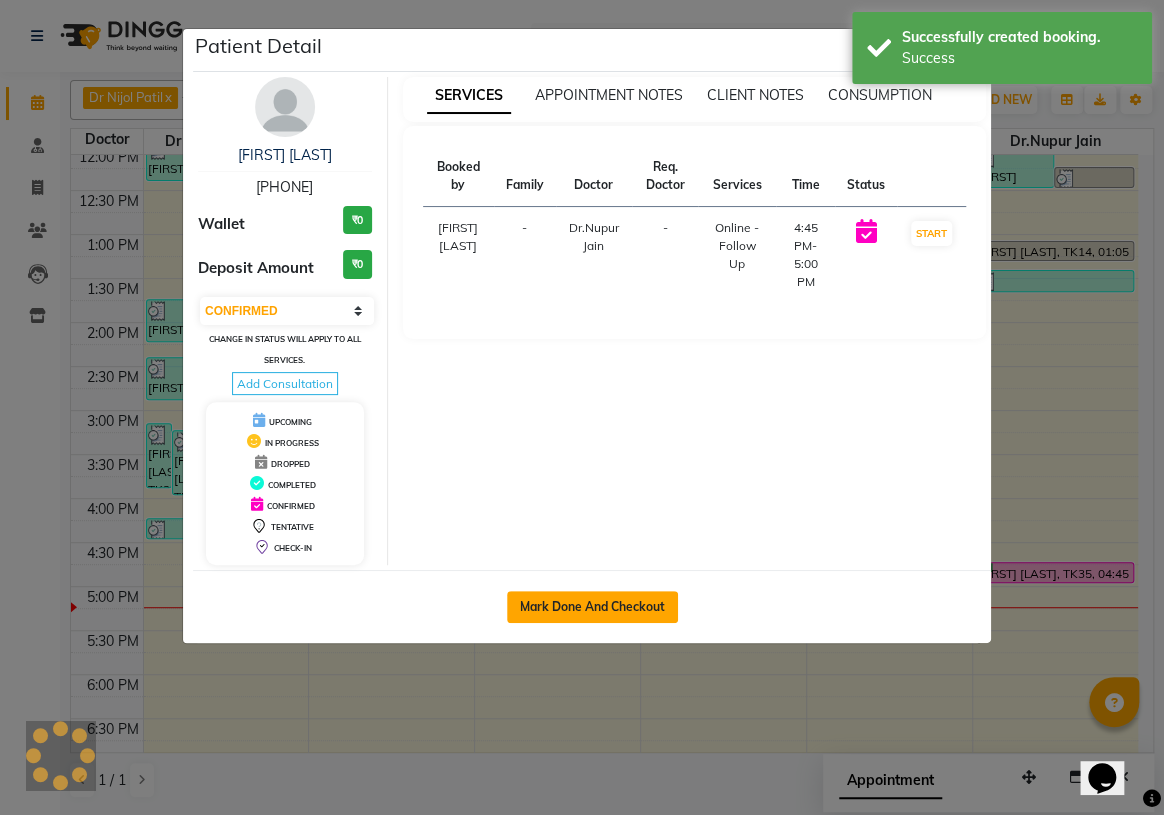 select on "1" 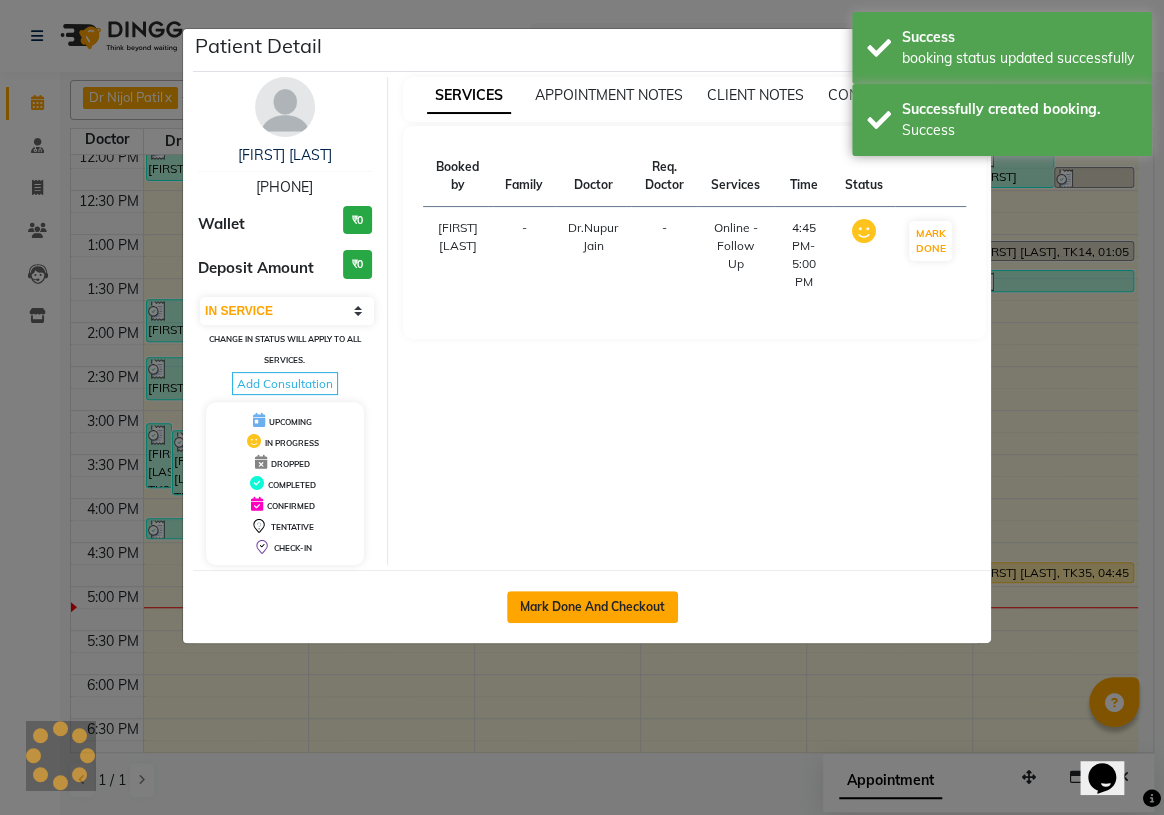 click on "Mark Done And Checkout" 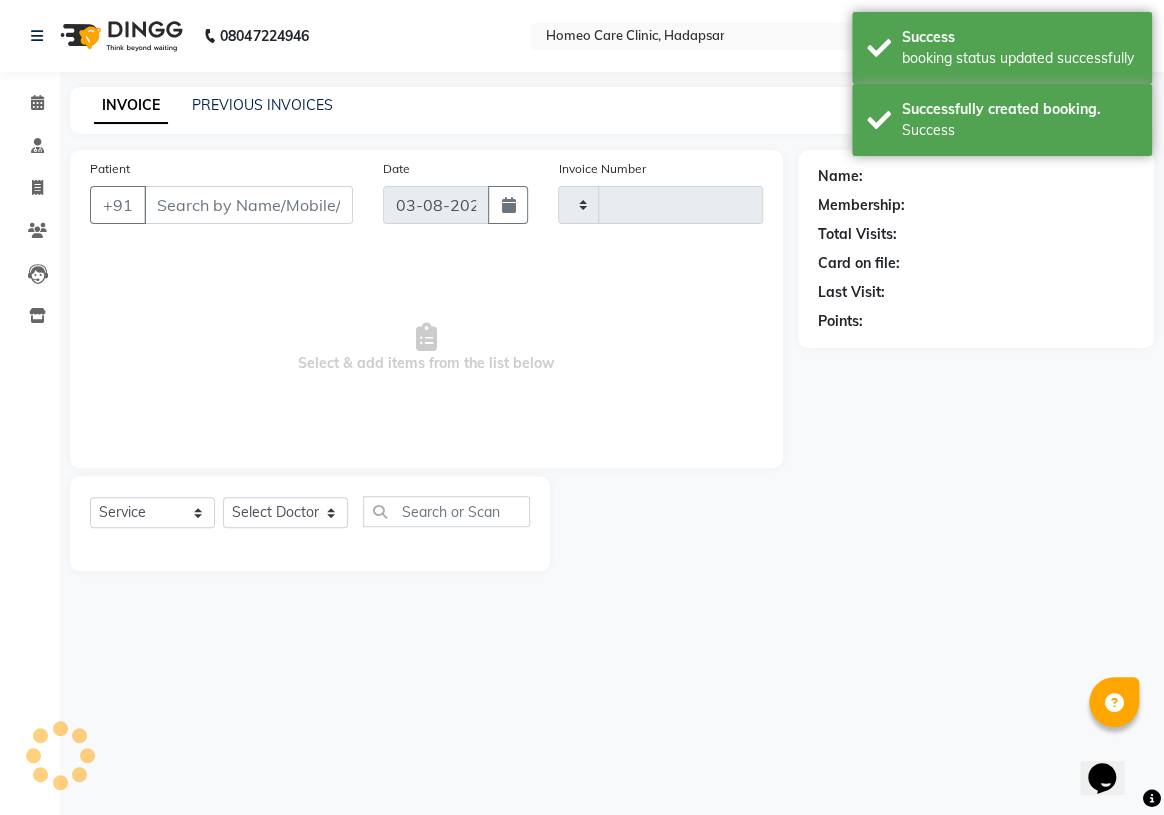 select on "3" 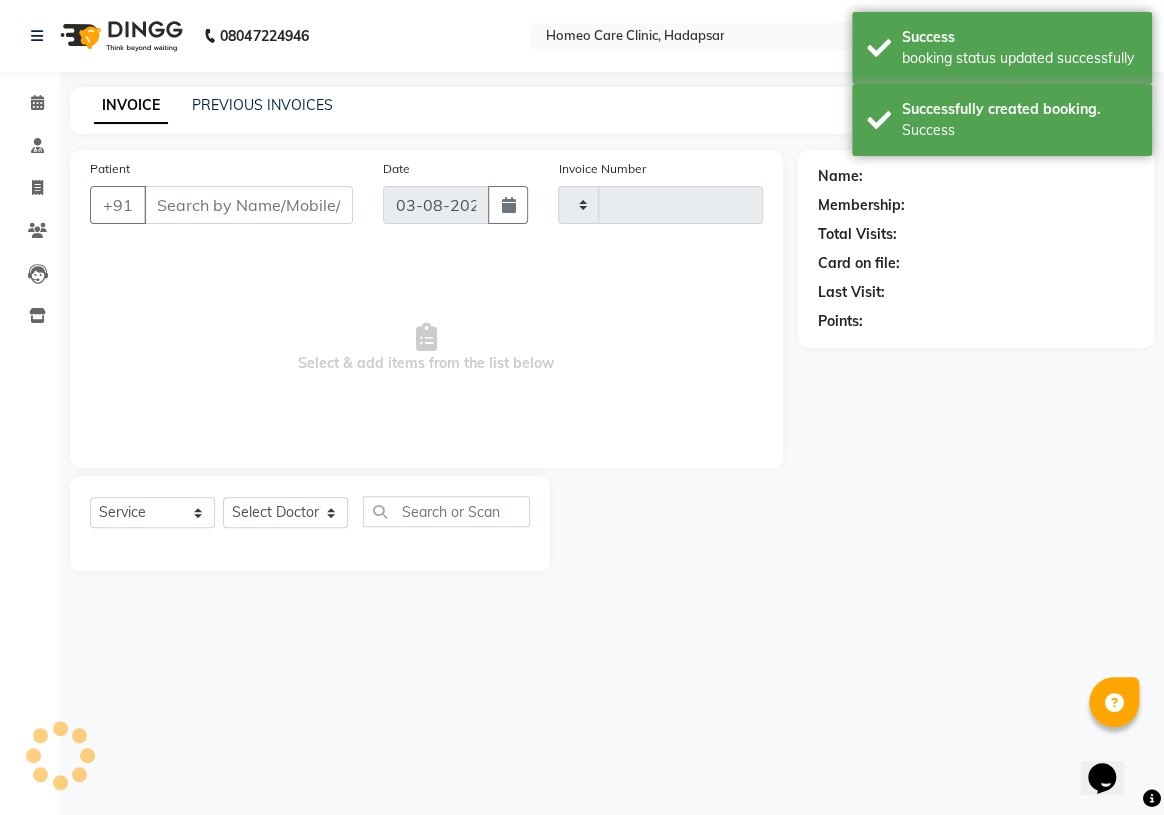 type on "2340" 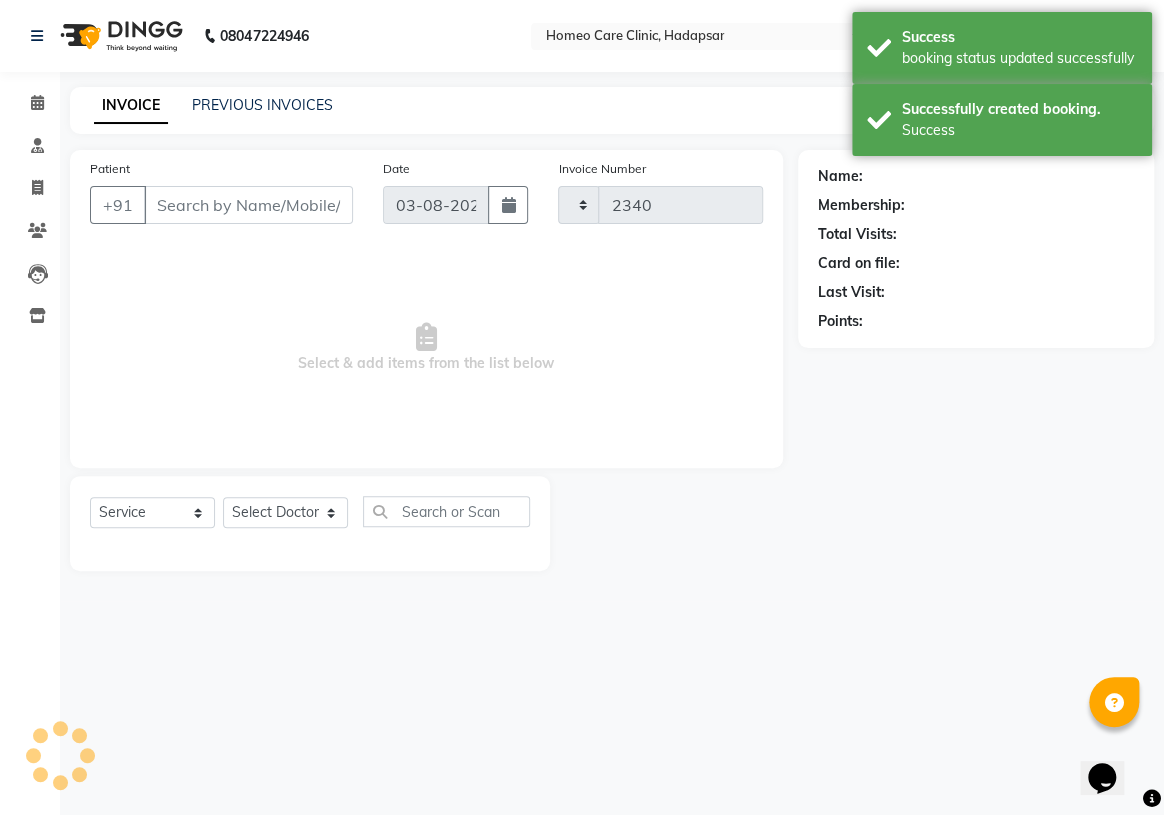 select on "7485" 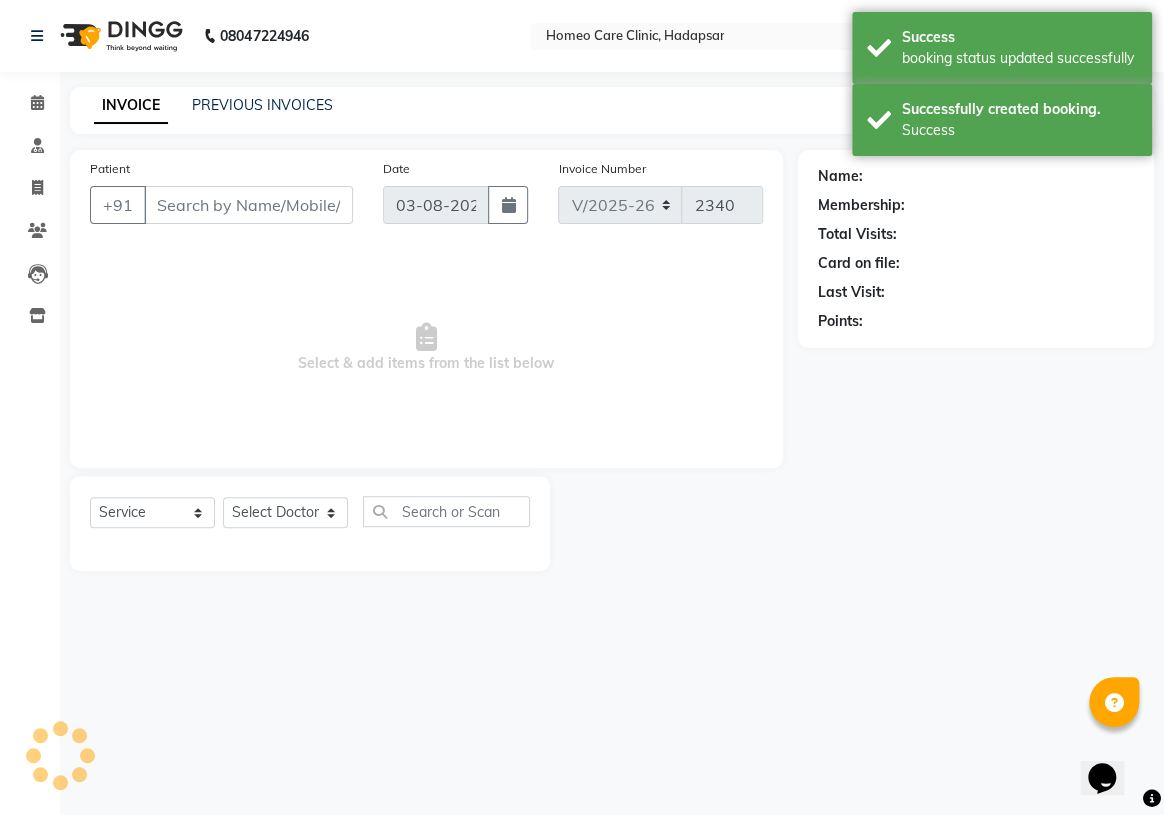 type on "[PHONE]" 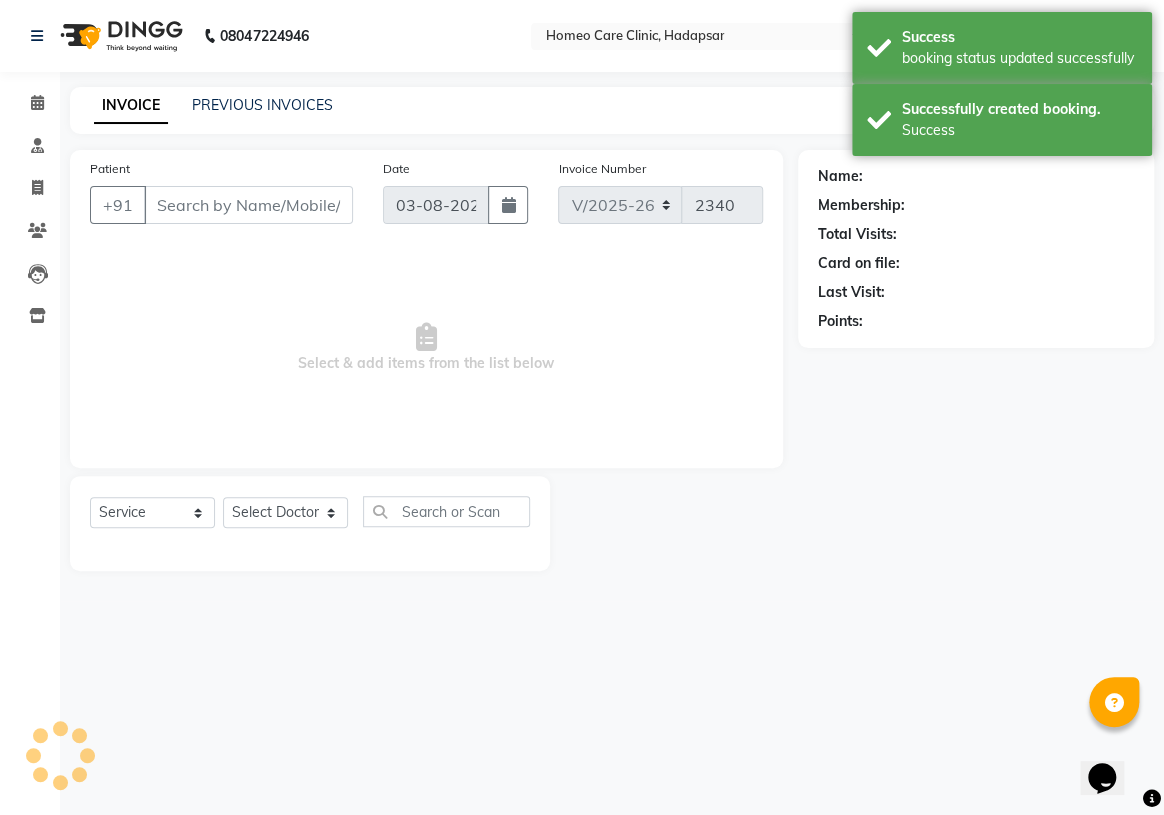 select on "70882" 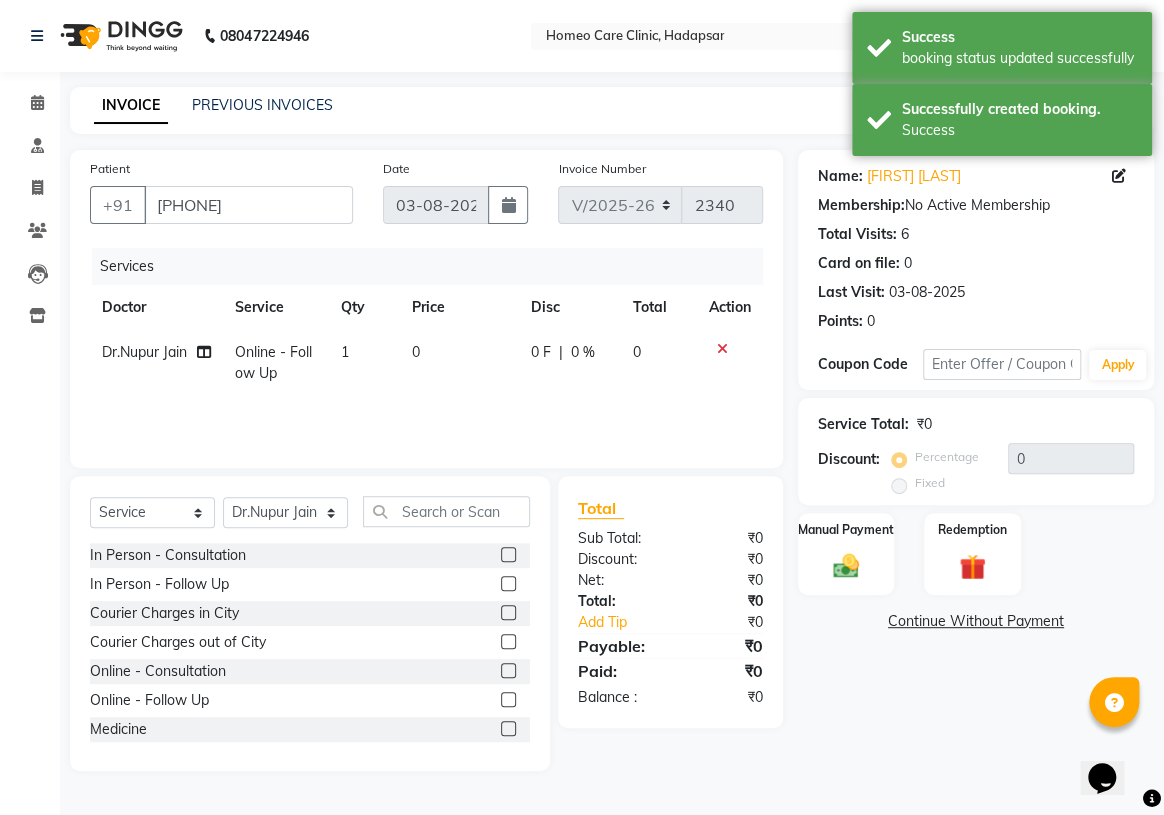 click 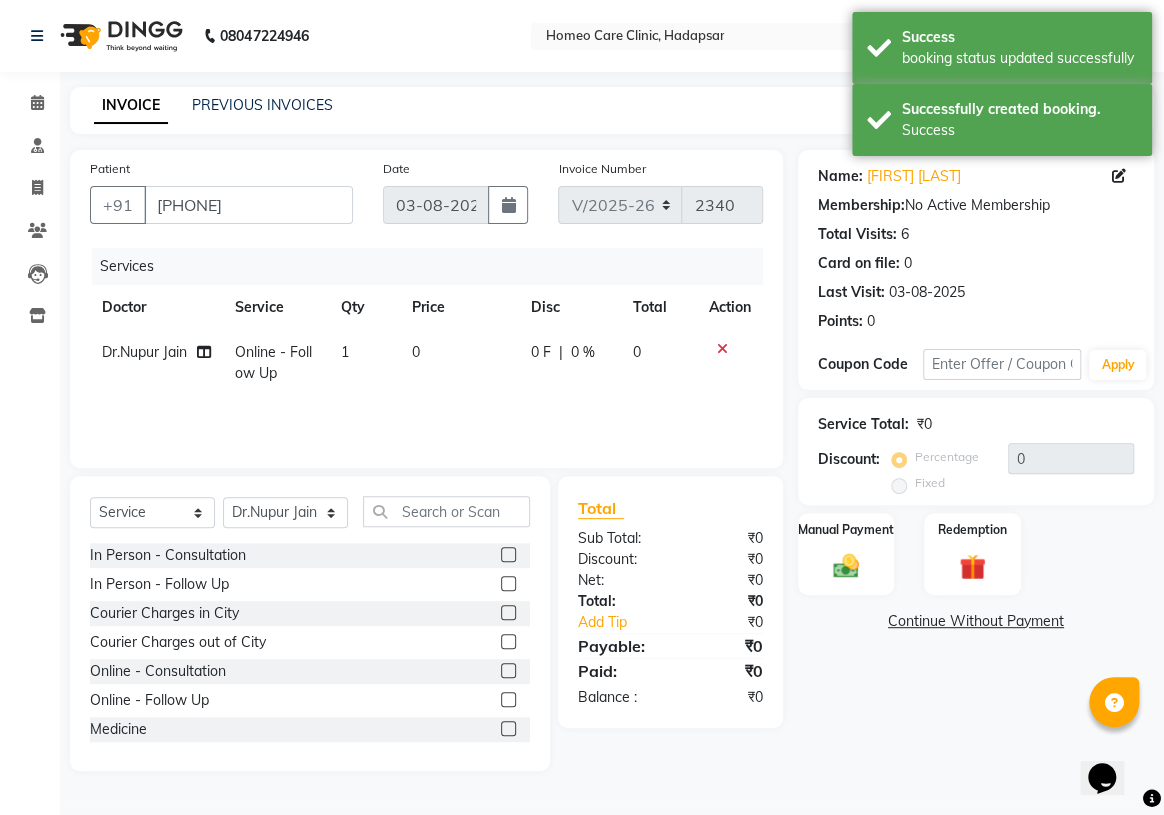 click at bounding box center (507, 729) 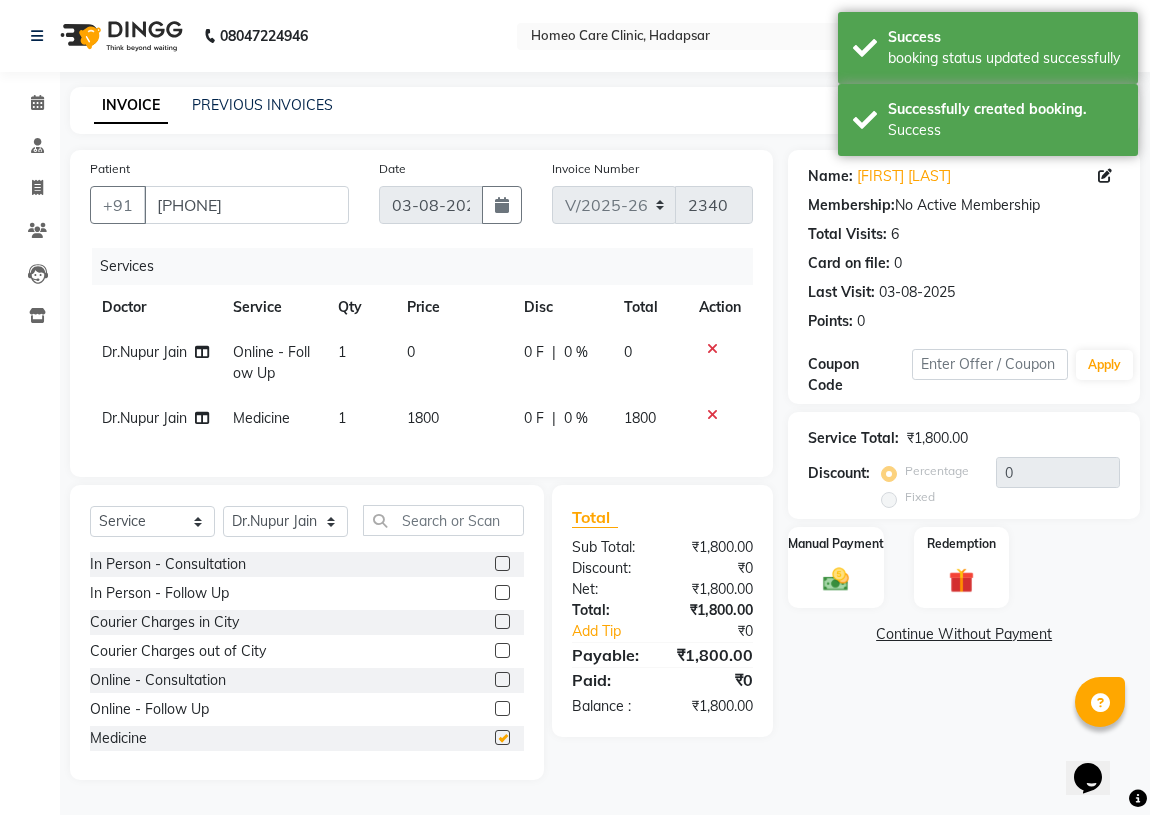 checkbox on "false" 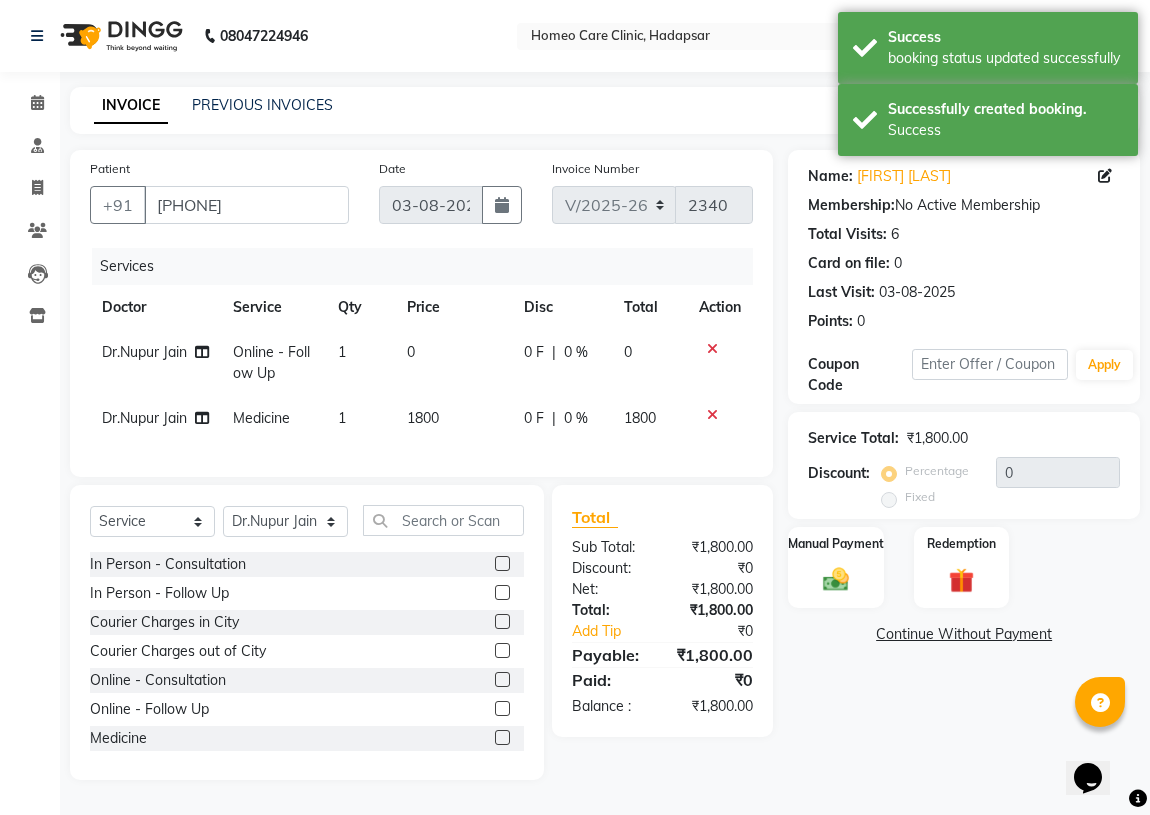 click 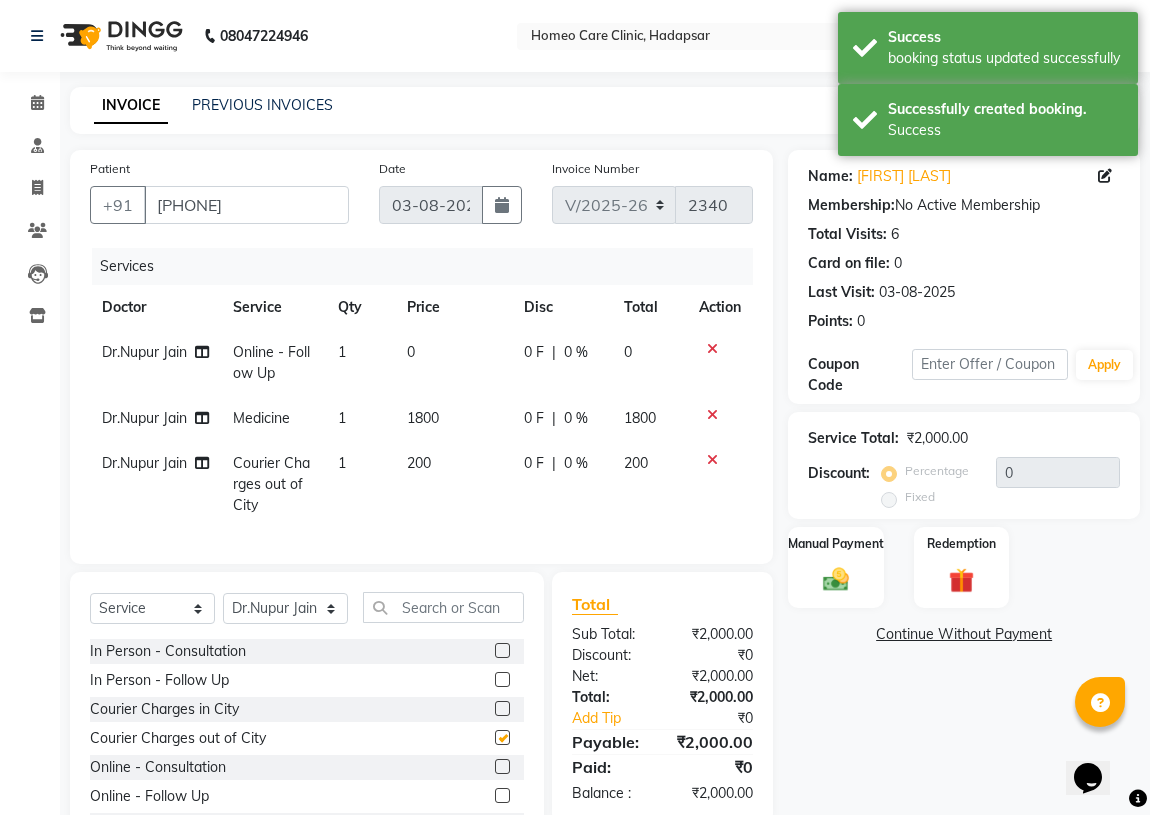 checkbox on "false" 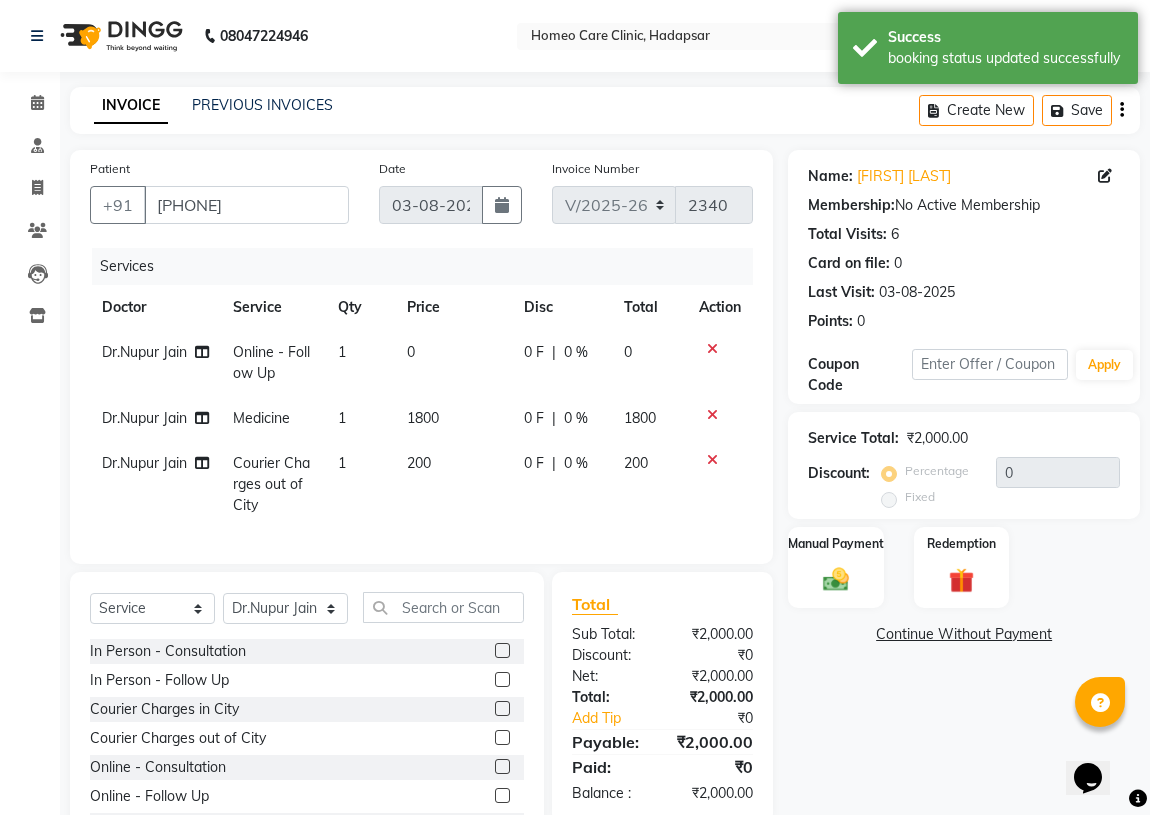 click on "1800" 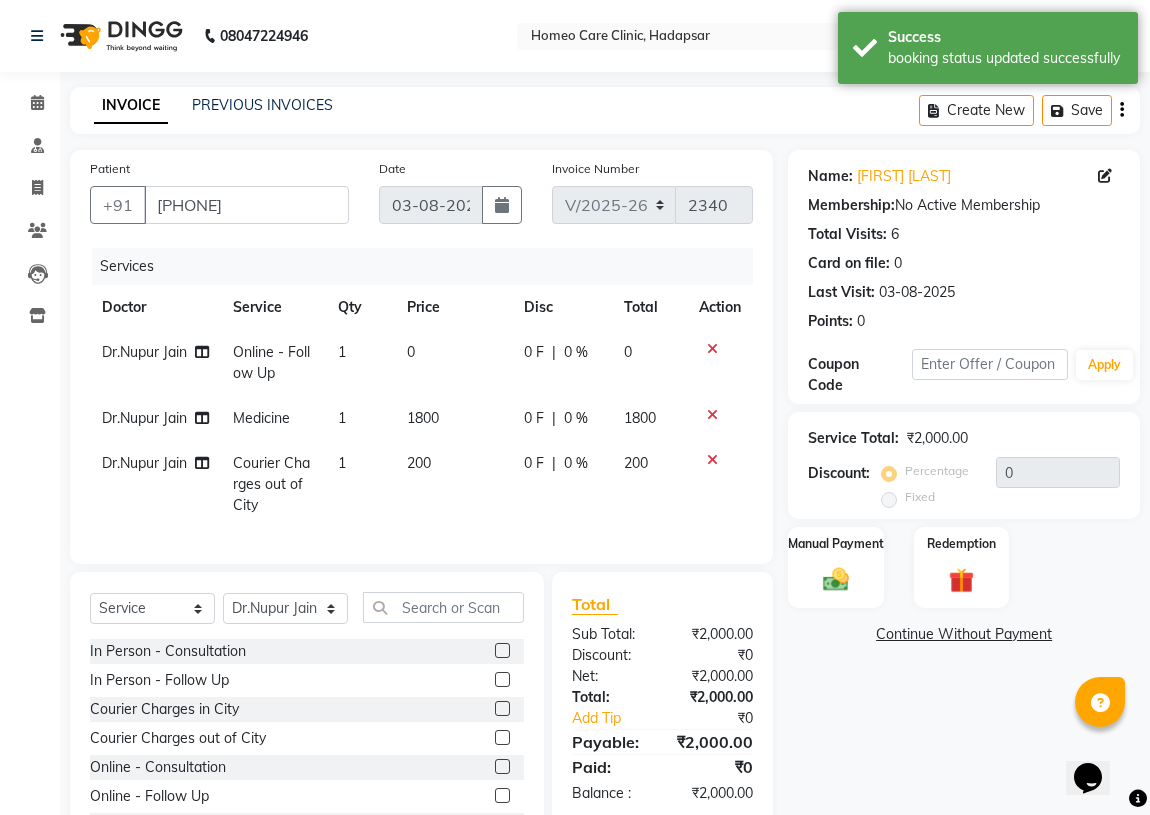 select on "70882" 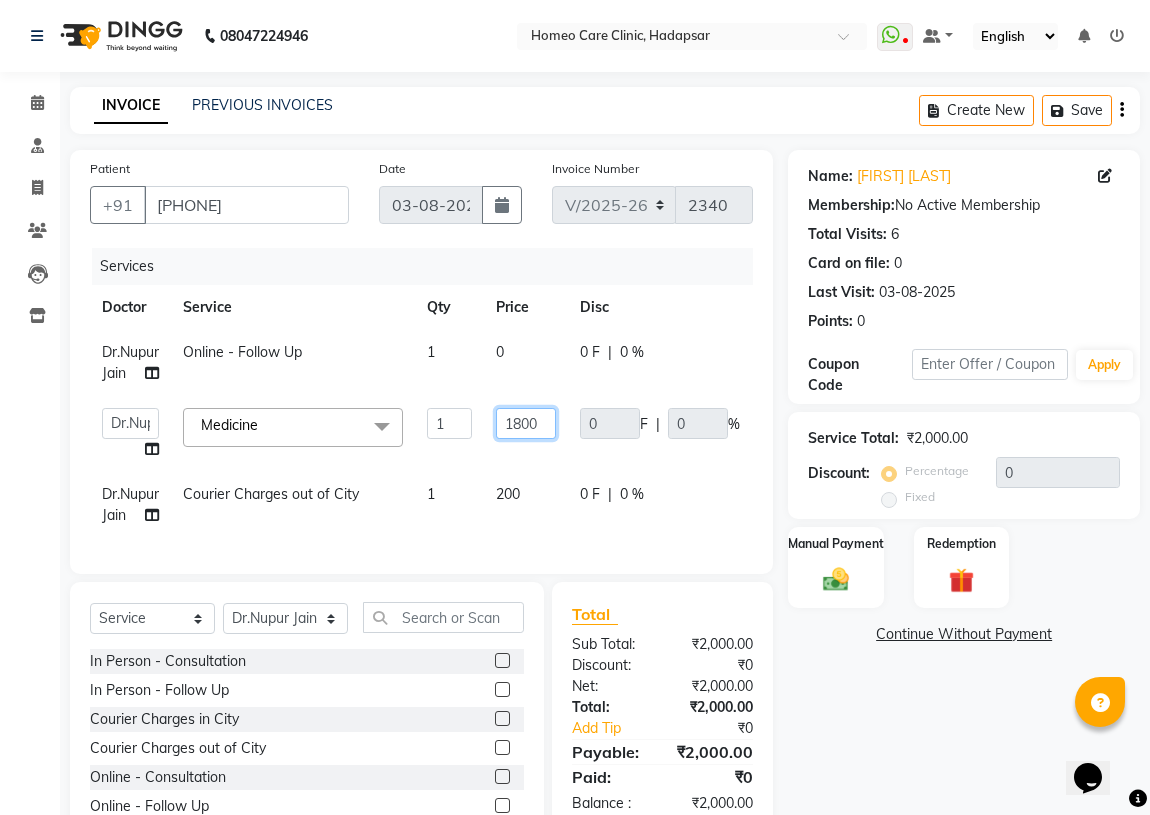 click on "1800" 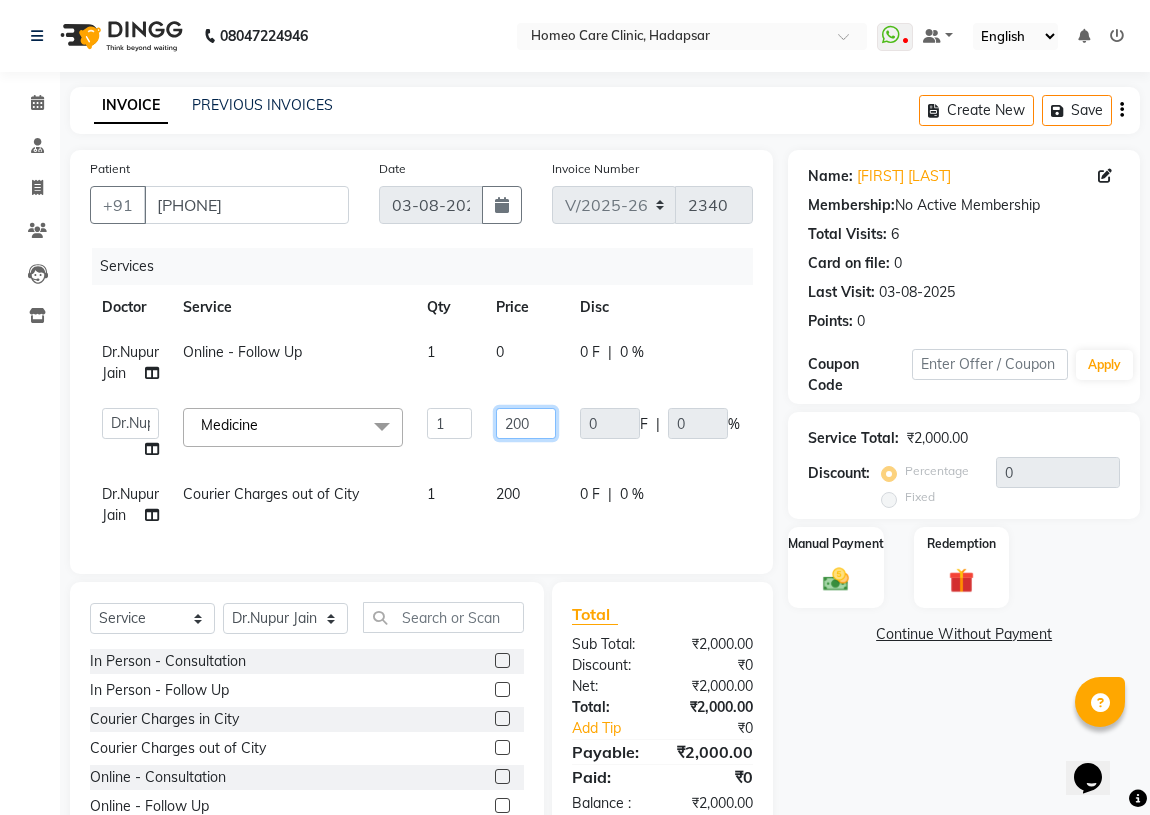 type on "2400" 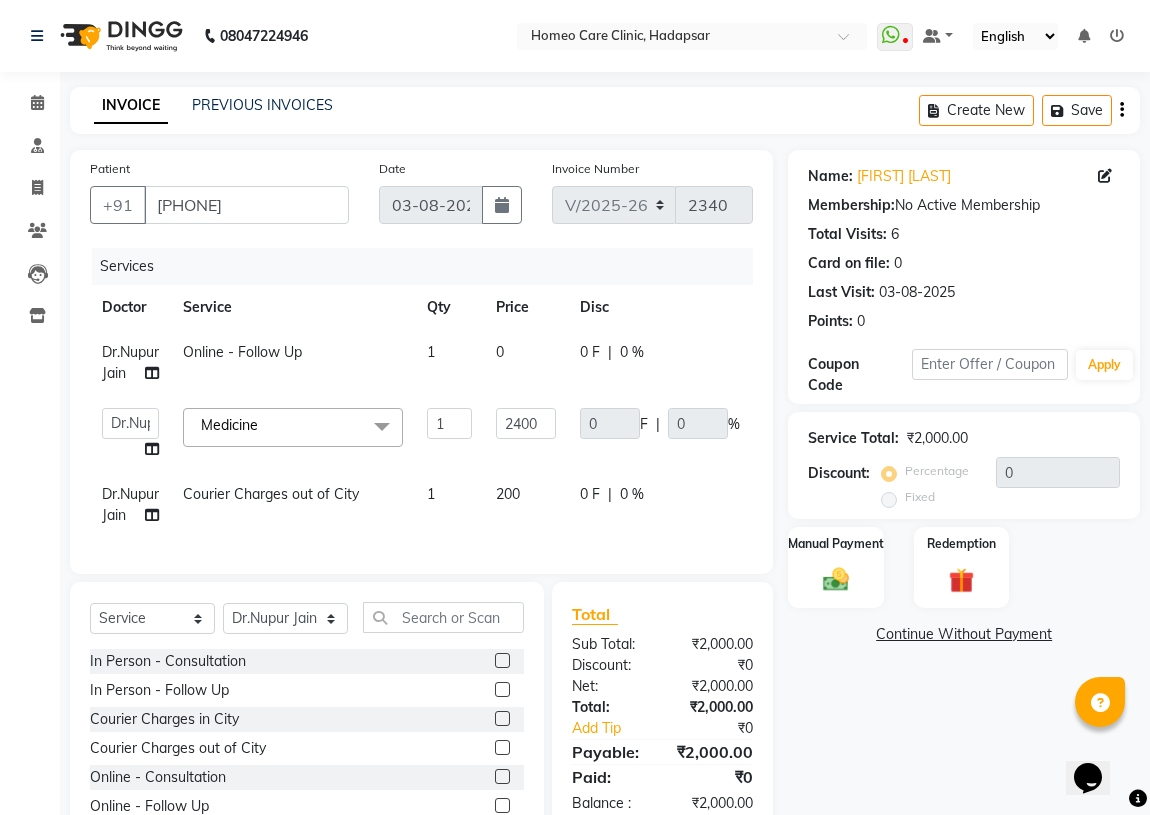 click on "Name: [FIRST] [LAST] Membership:  No Active Membership  Total Visits:  6 Card on file:  0 Last Visit:   03-08-2025 Points:   0  Coupon Code Apply Service Total:  ₹2,000.00  Discount:  Percentage   Fixed  0 Manual Payment Redemption  Continue Without Payment" 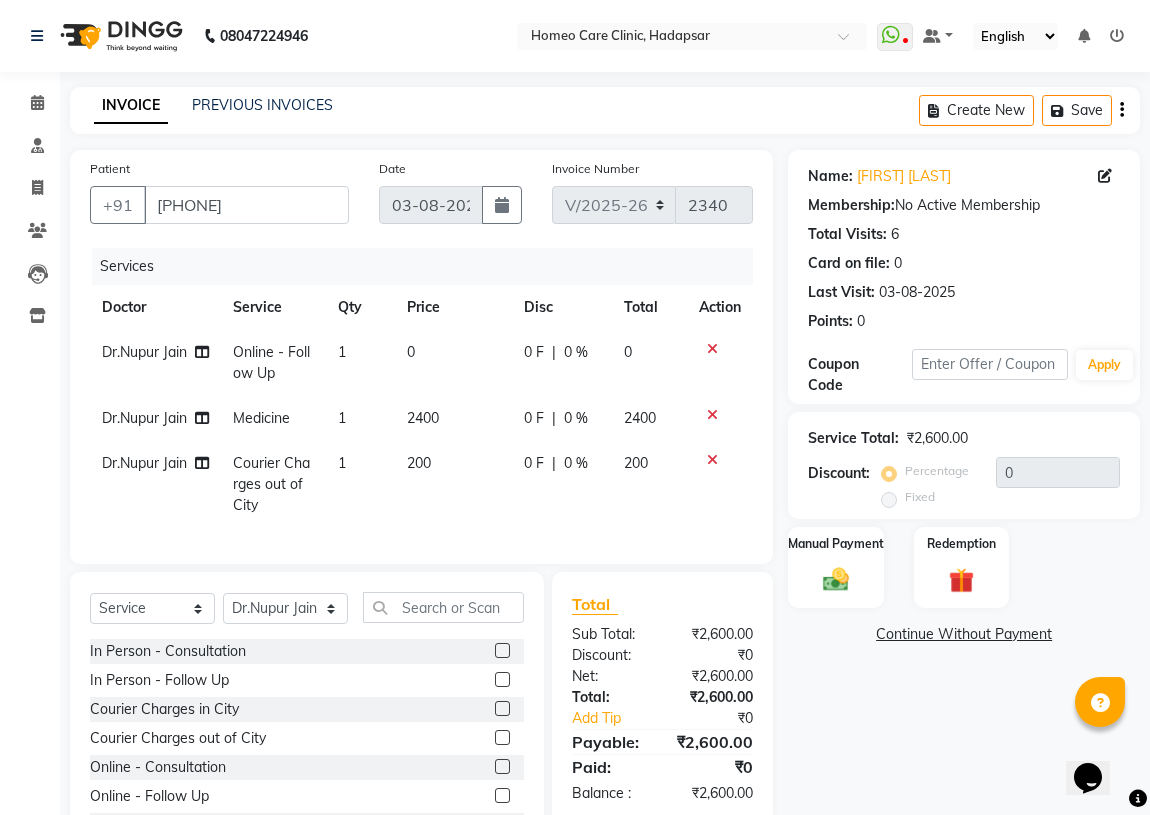 scroll, scrollTop: 90, scrollLeft: 0, axis: vertical 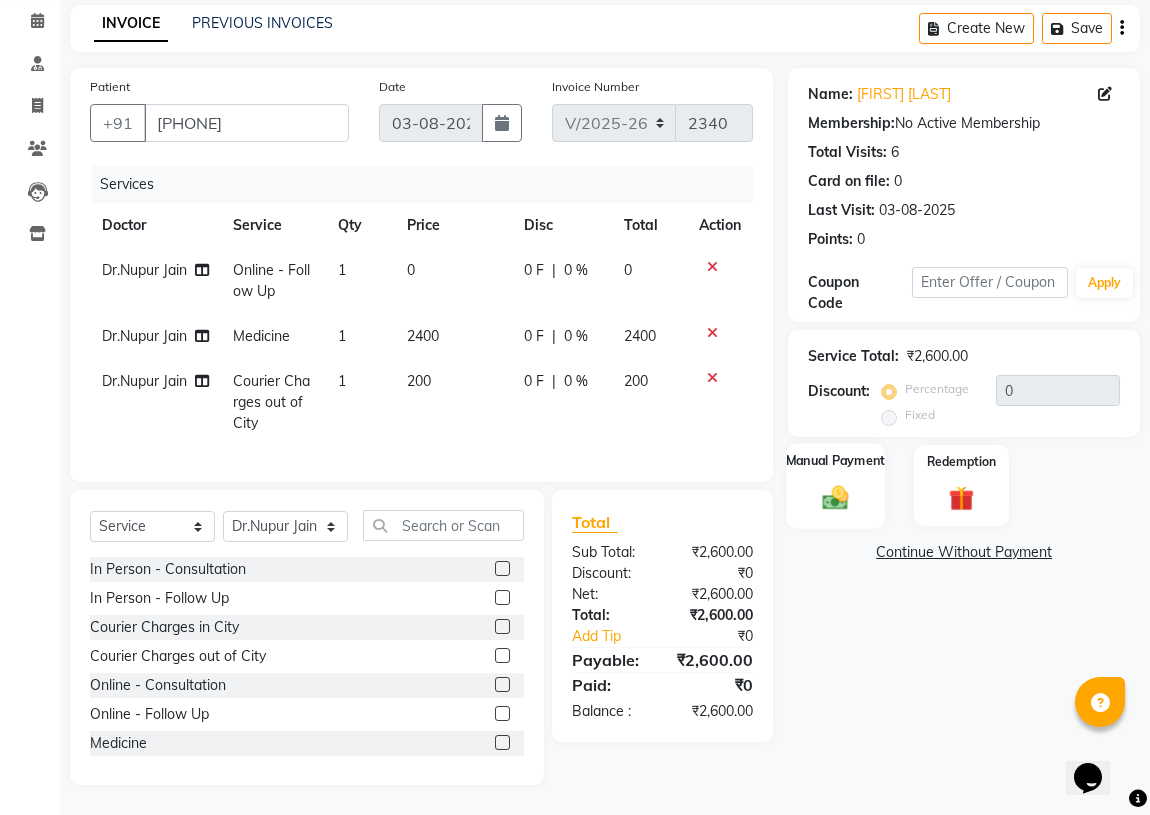 click on "Manual Payment" 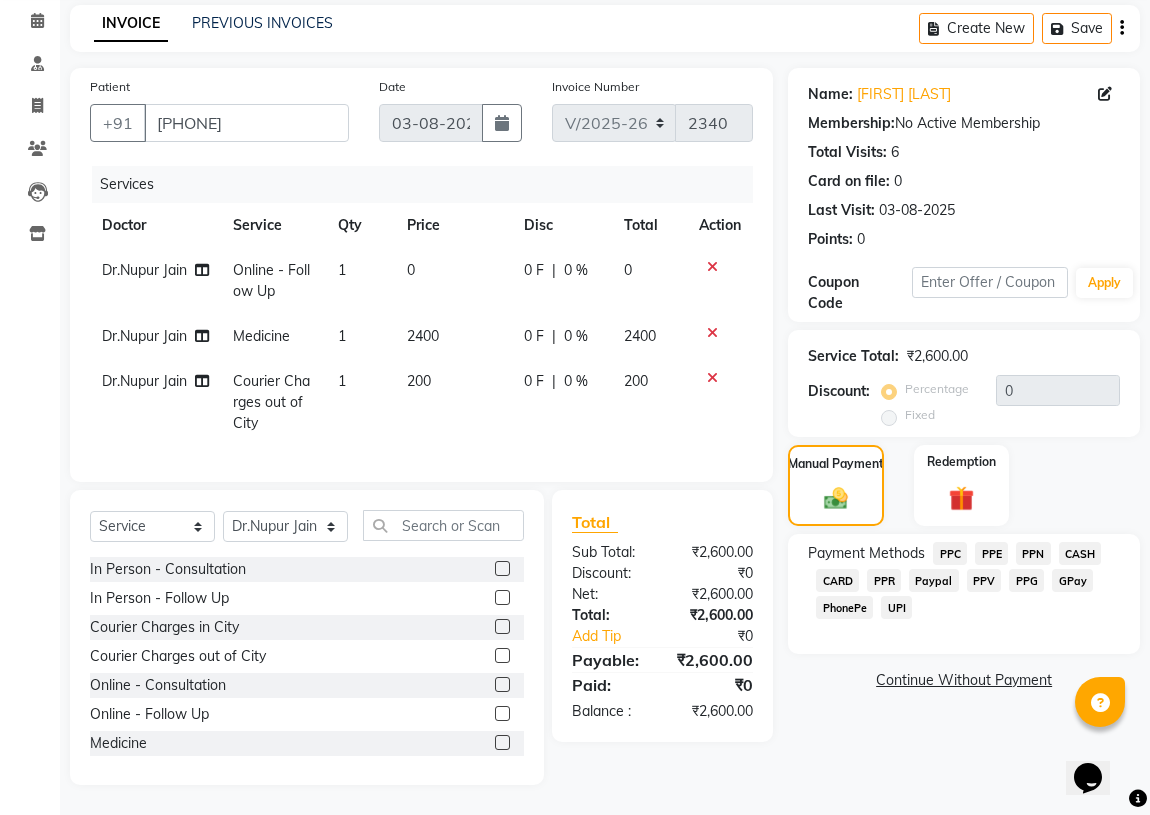 click on "PPR" 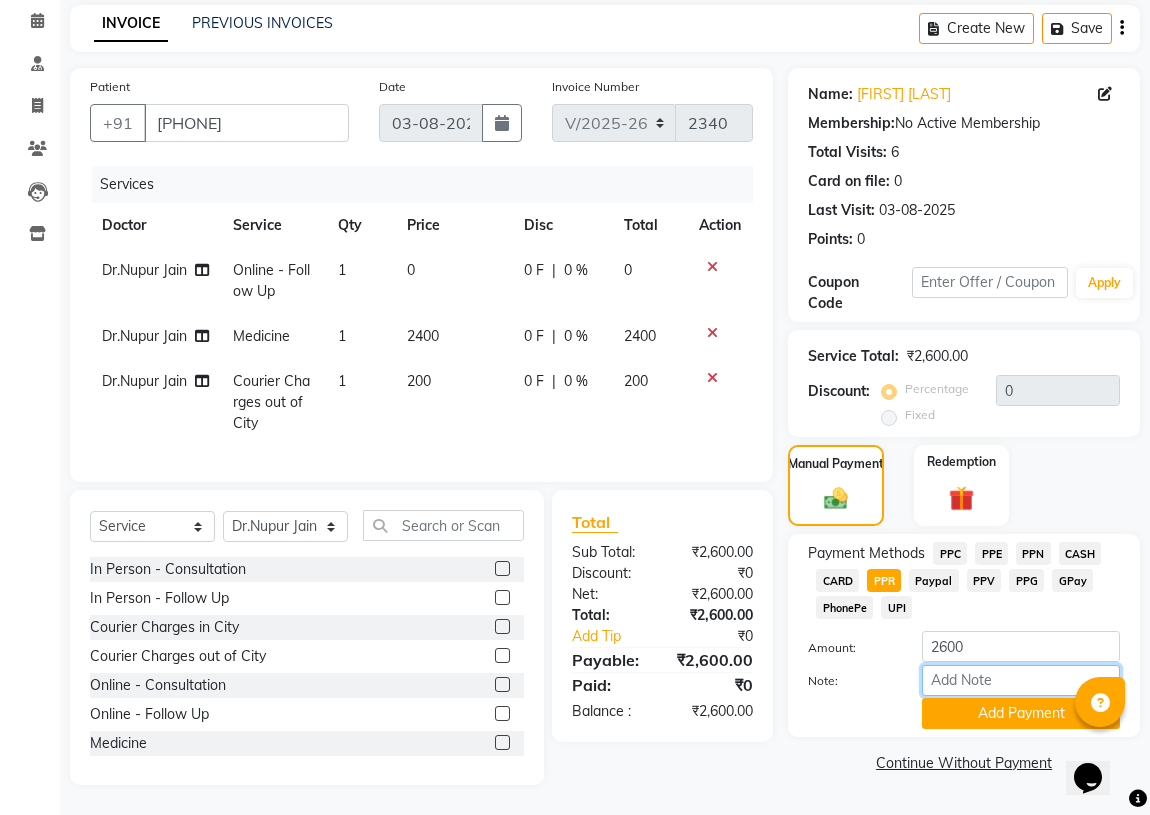 click on "Note:" at bounding box center (1021, 680) 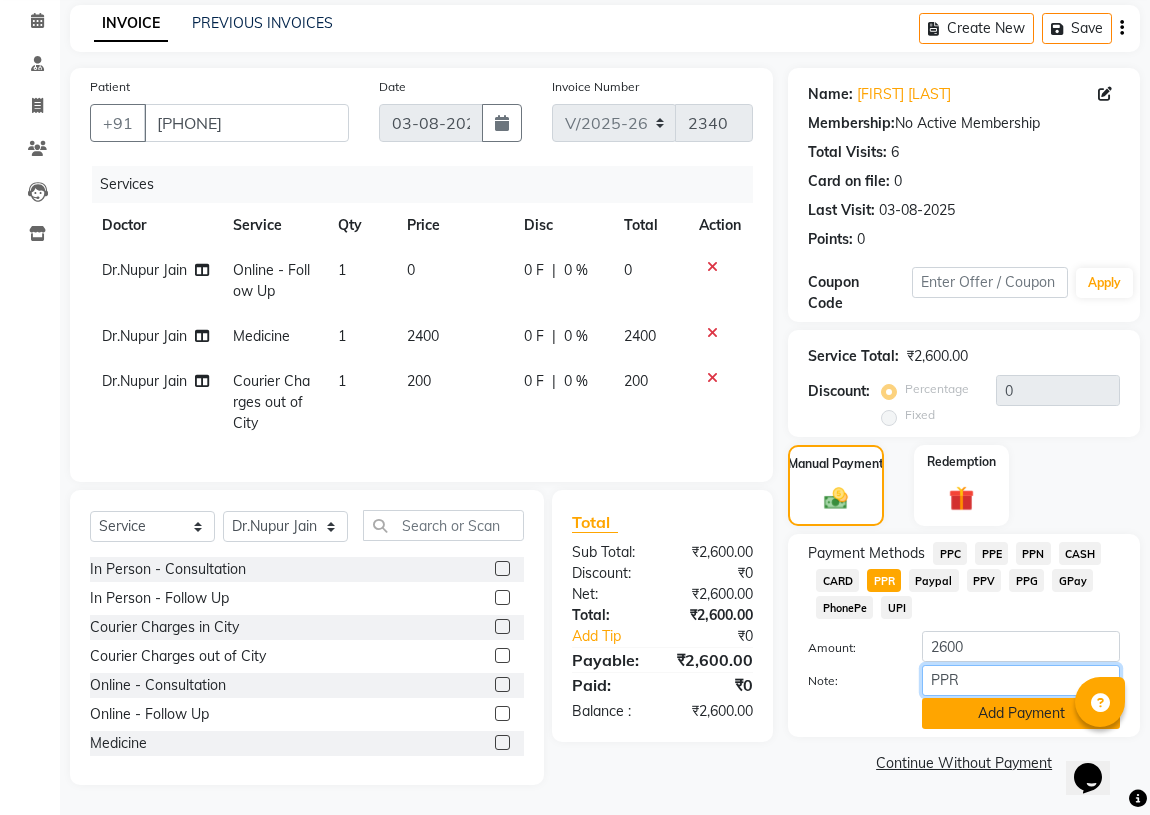 type on "PPR" 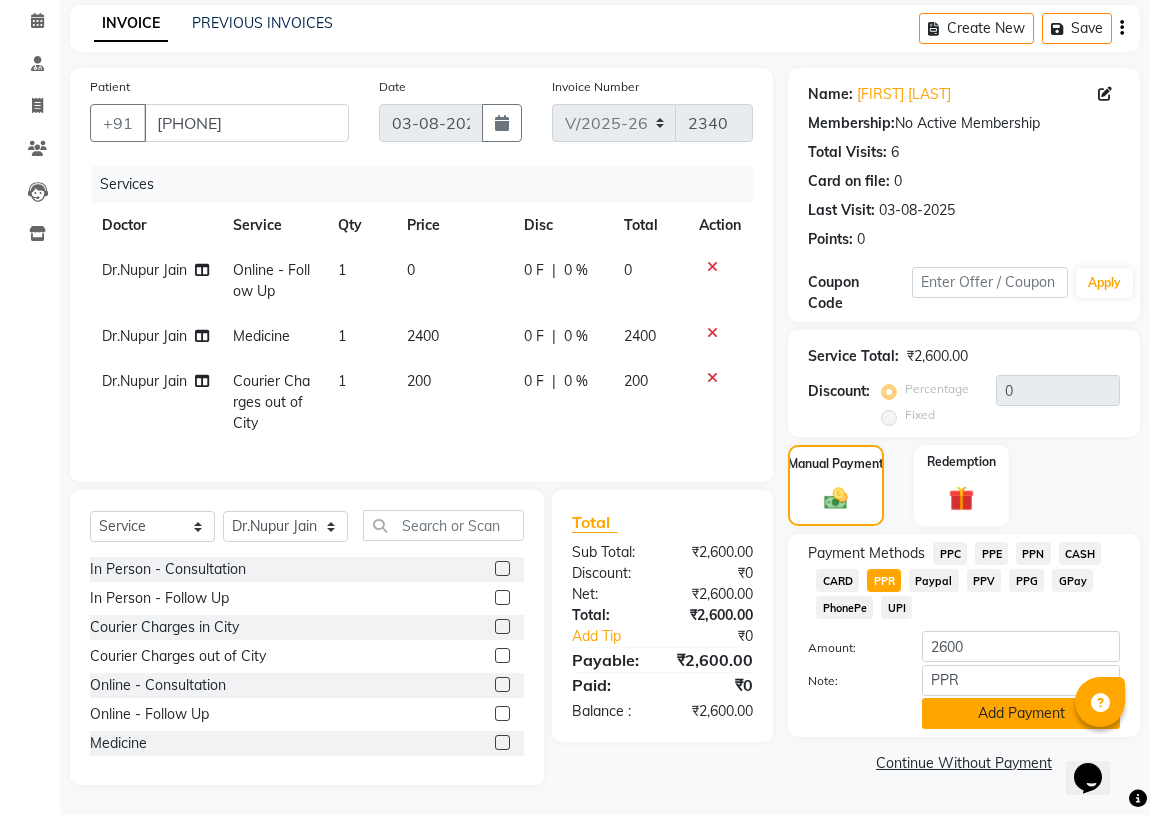 click on "Add Payment" 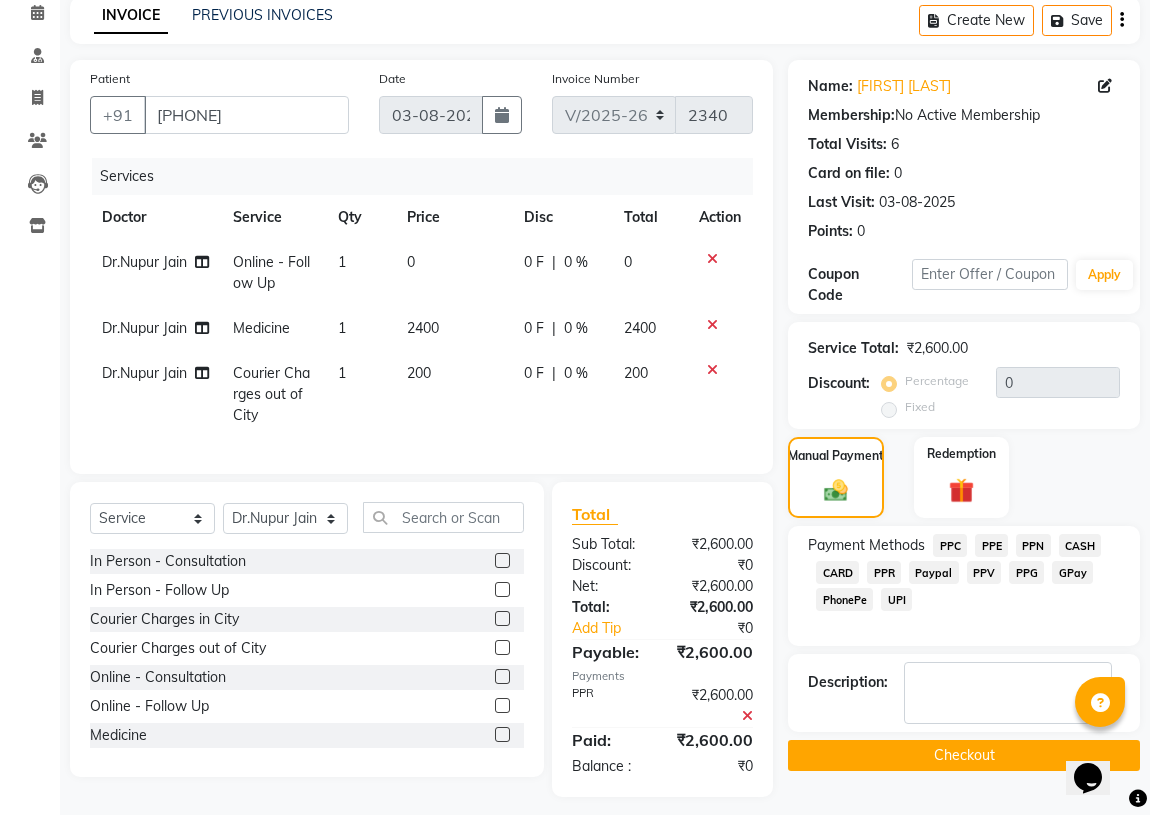 click on "Checkout" 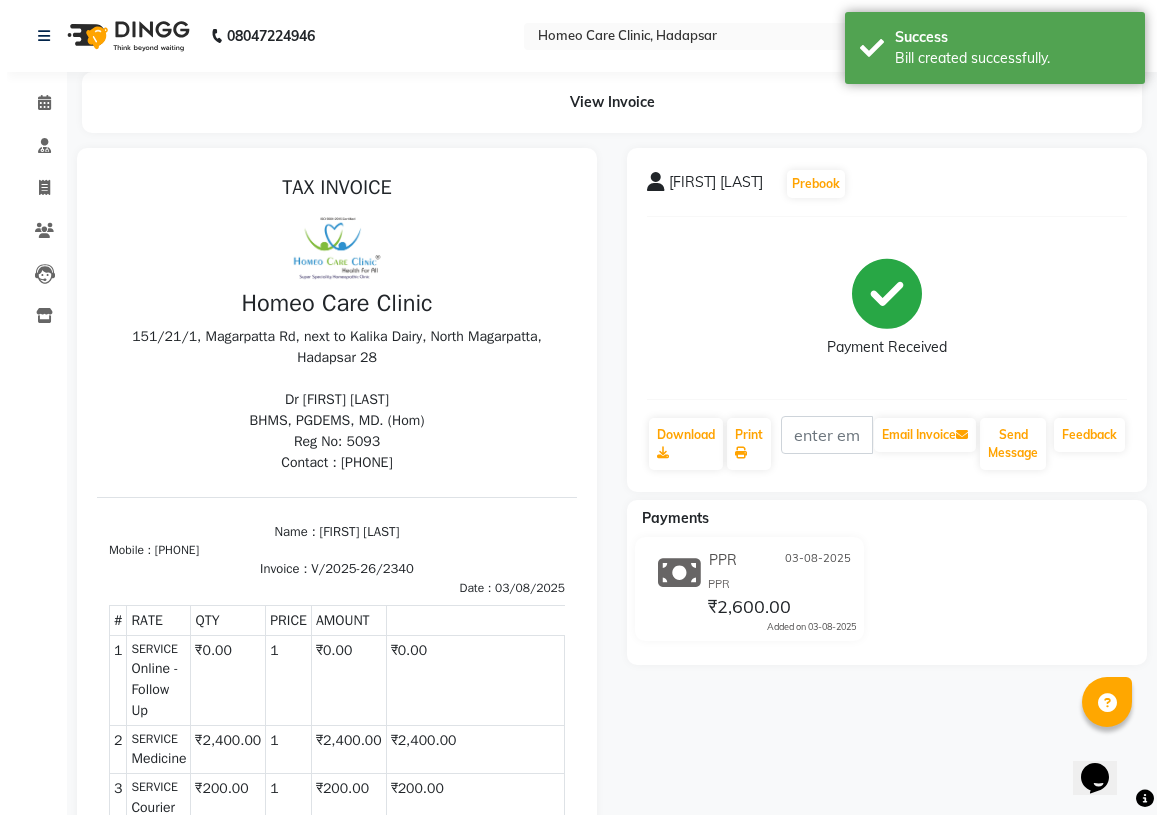 scroll, scrollTop: 0, scrollLeft: 0, axis: both 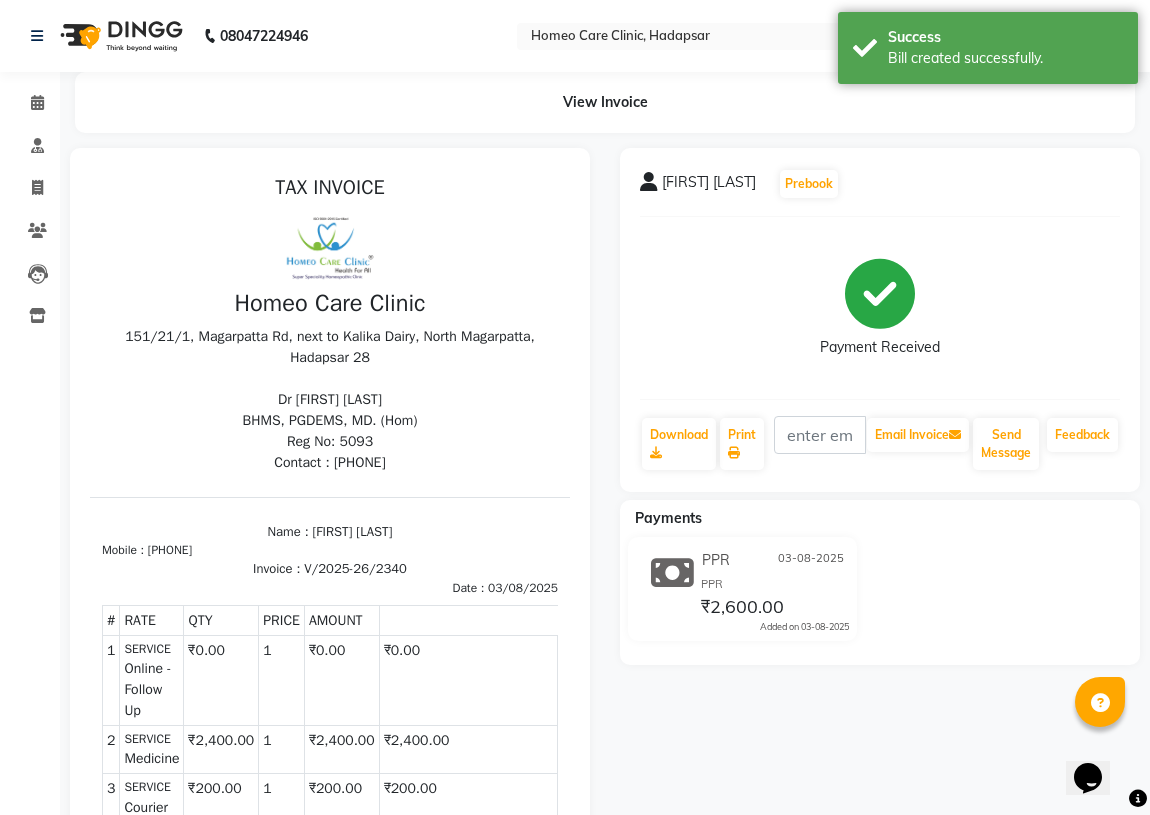 select on "service" 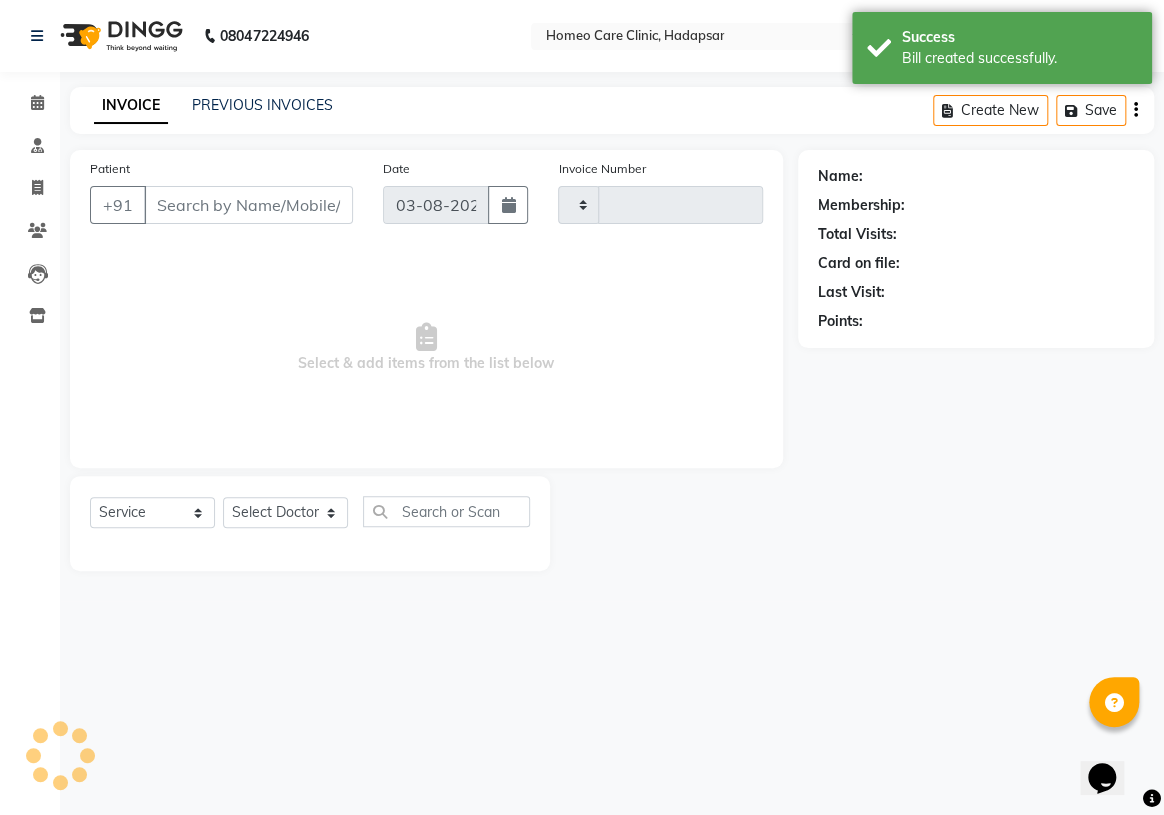 type on "2341" 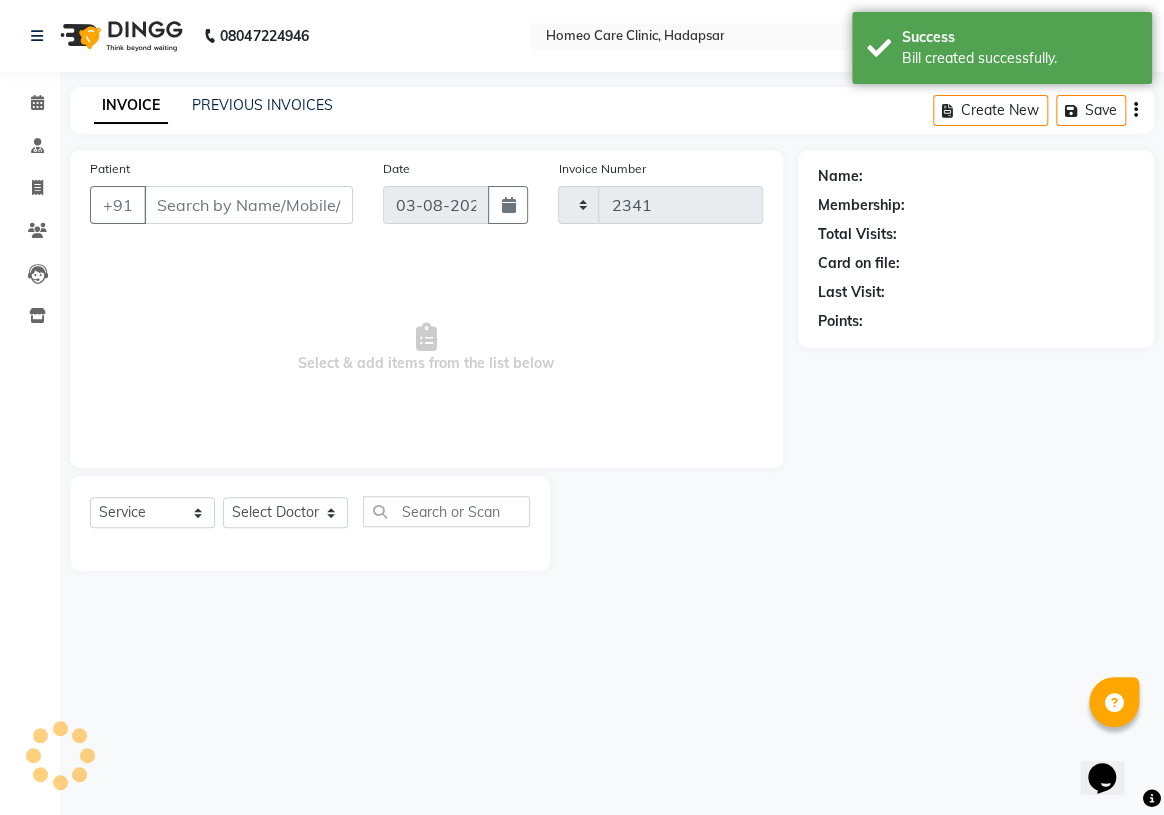 select on "7485" 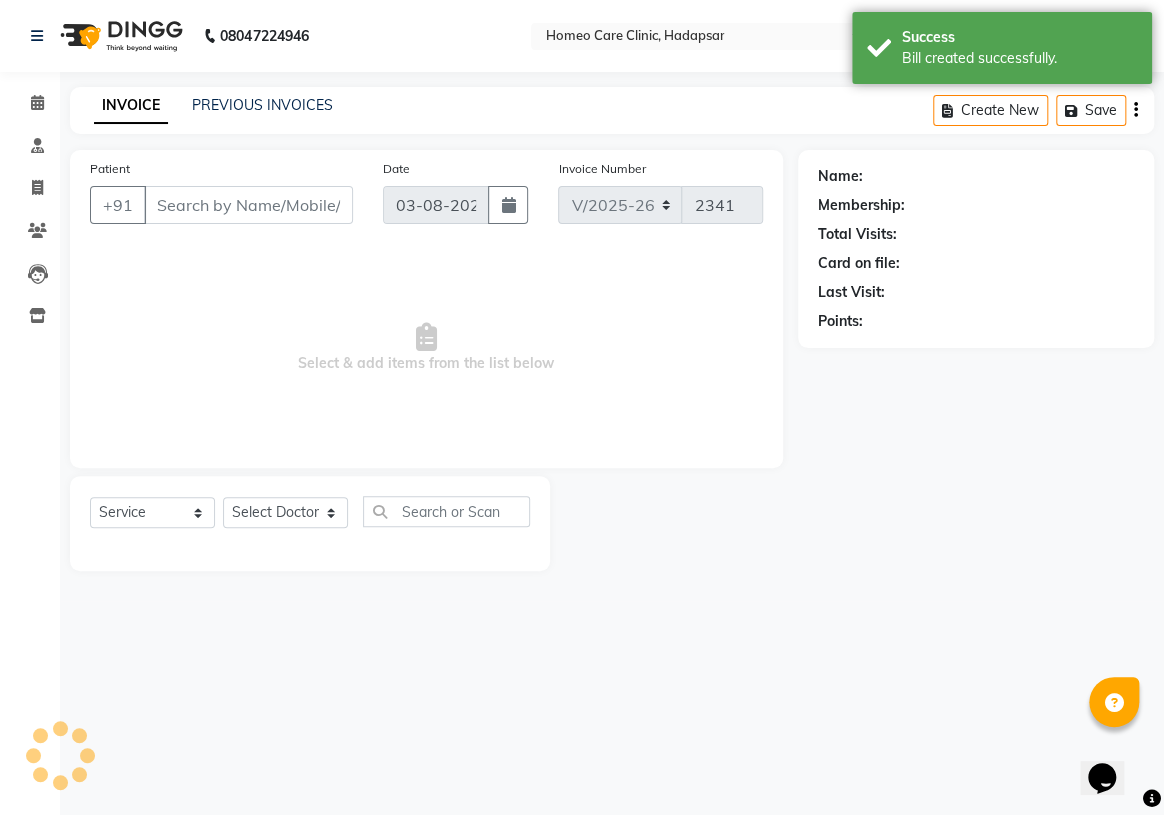 type on "[PHONE]" 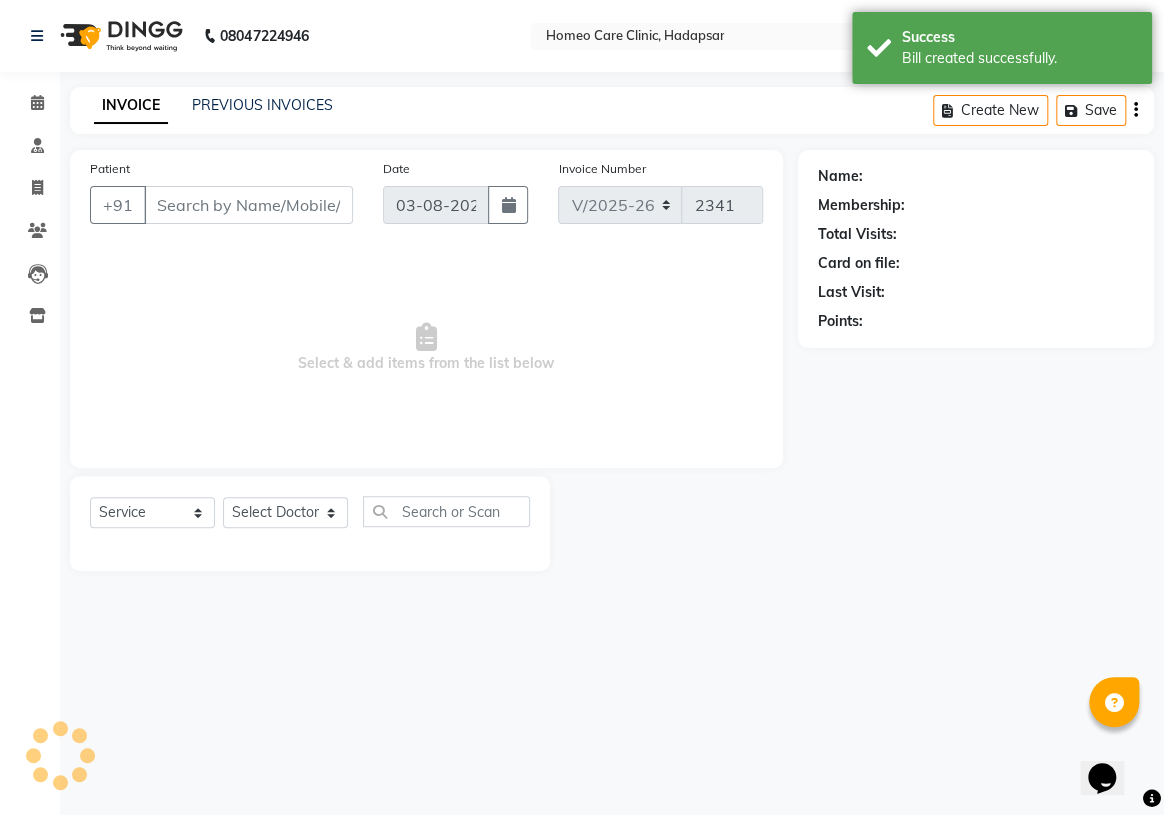 select on "70882" 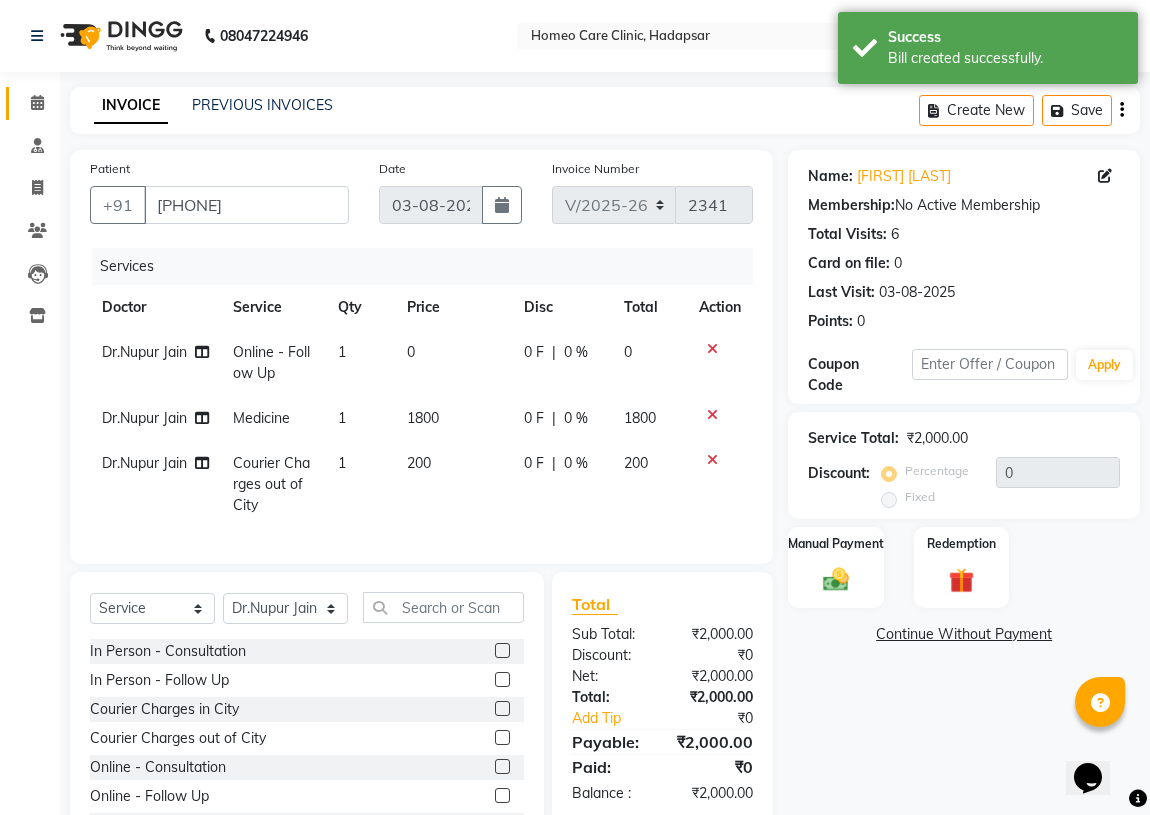 click on "Calendar" 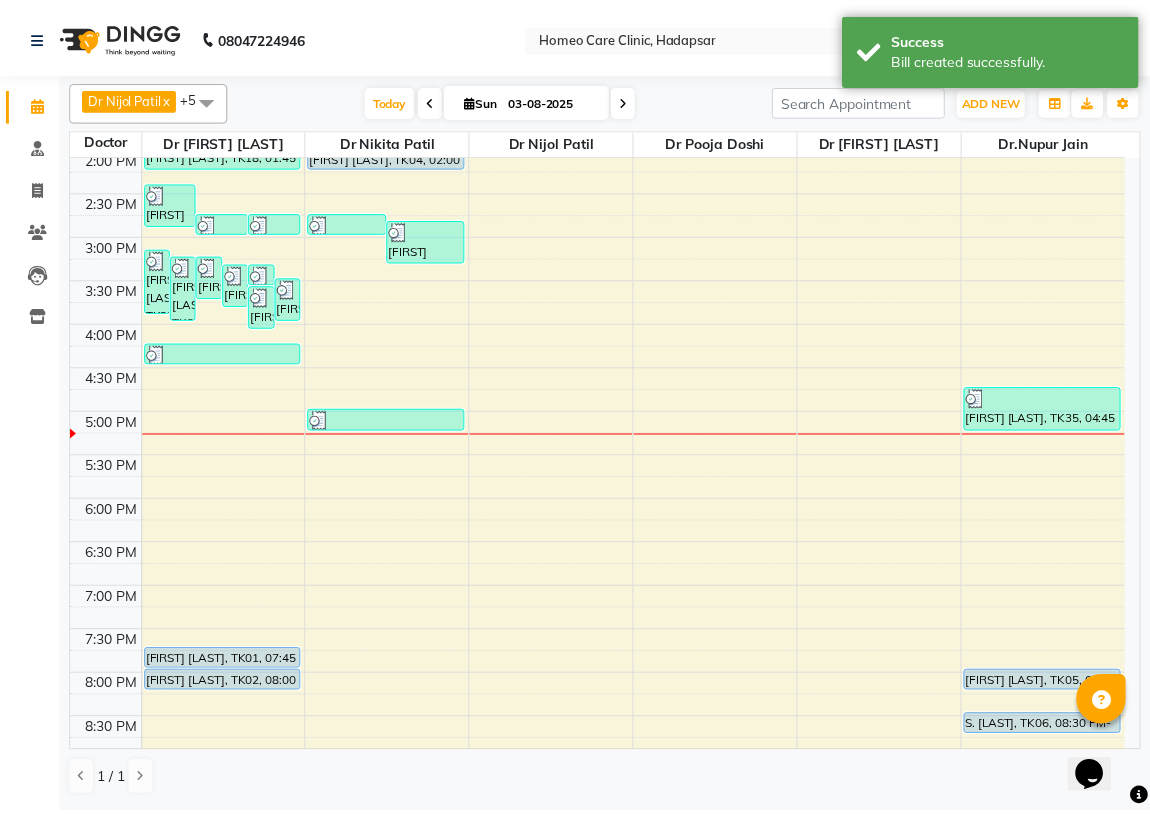 scroll, scrollTop: 628, scrollLeft: 0, axis: vertical 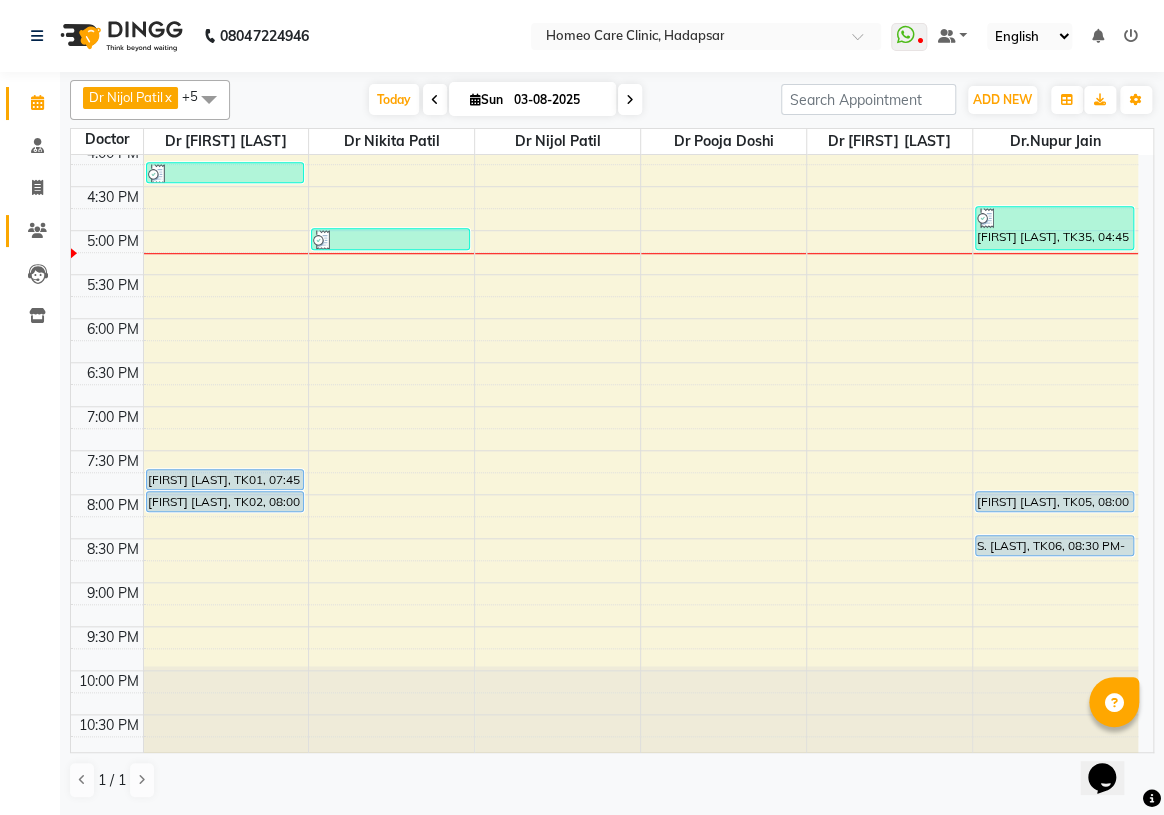 click on "Patients" 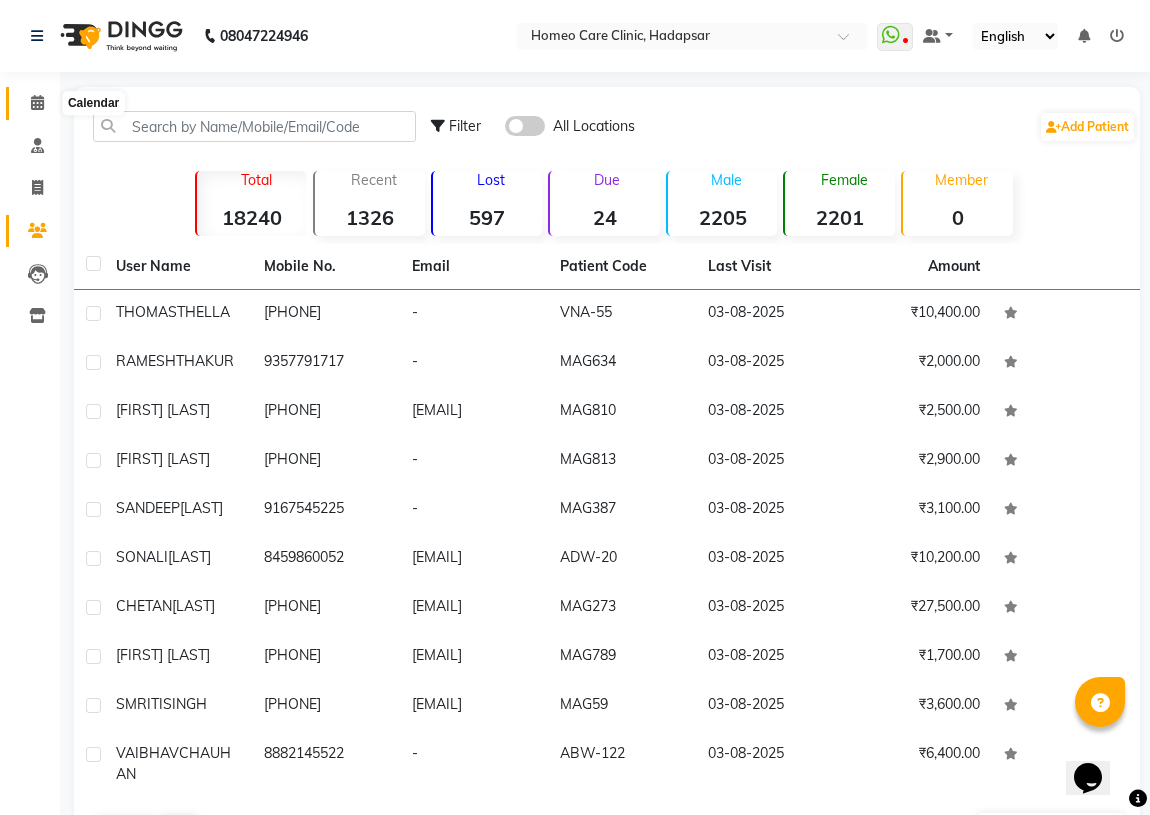 click 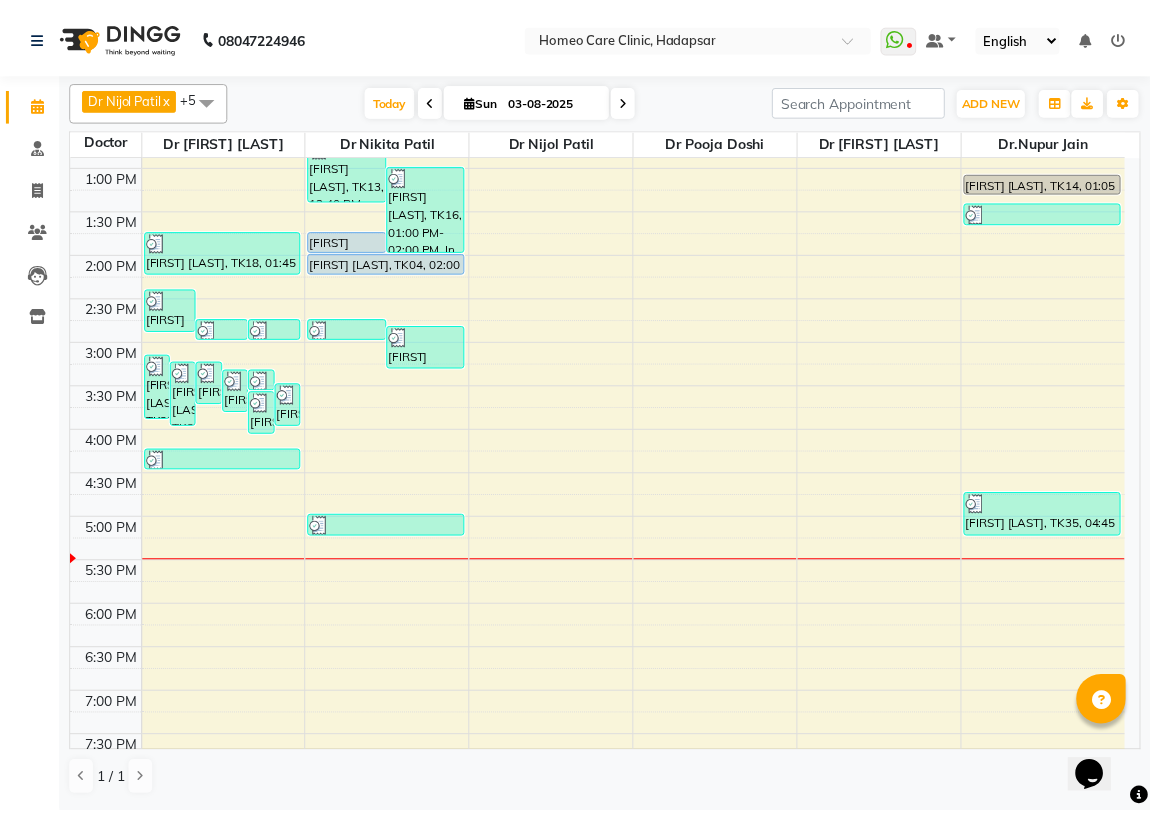 scroll, scrollTop: 454, scrollLeft: 0, axis: vertical 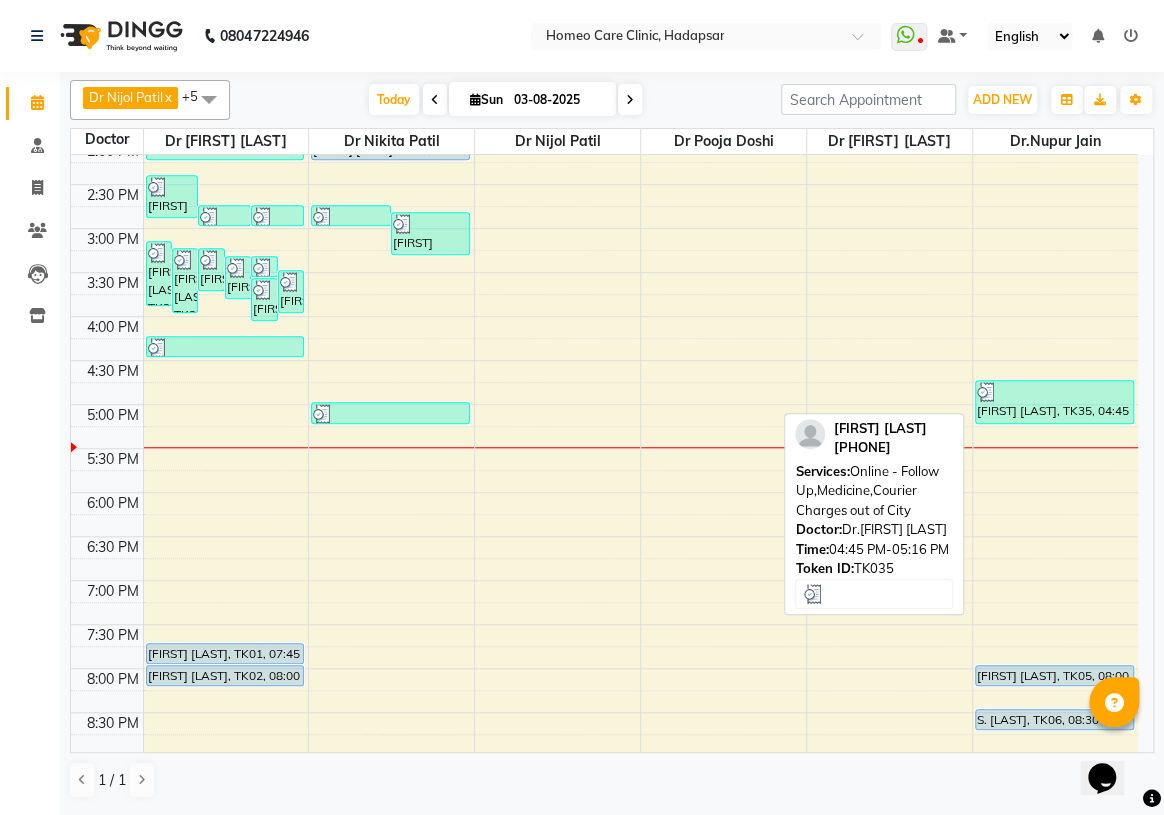 click on "[FIRST] [LAST], TK35, 04:45 PM-05:16 PM, Online - Follow Up,Medicine,Courier Charges out of City" at bounding box center (1054, 402) 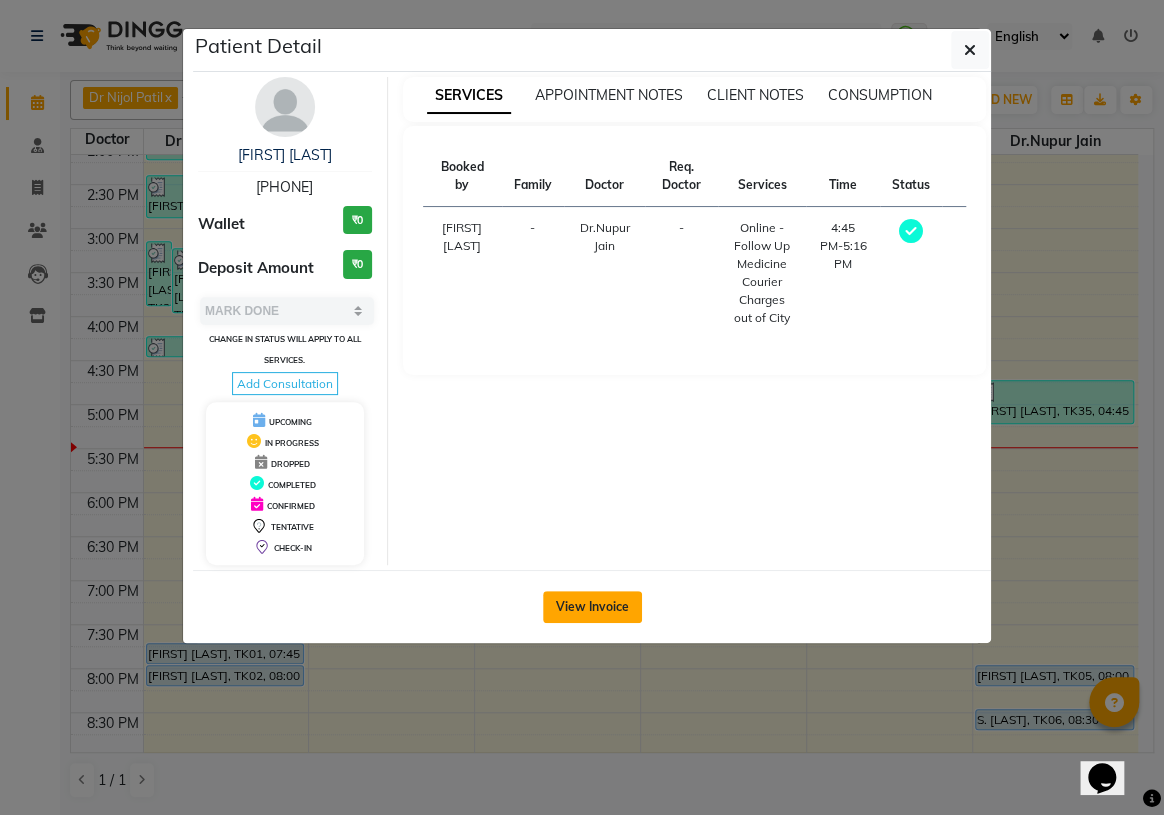 click on "View Invoice" 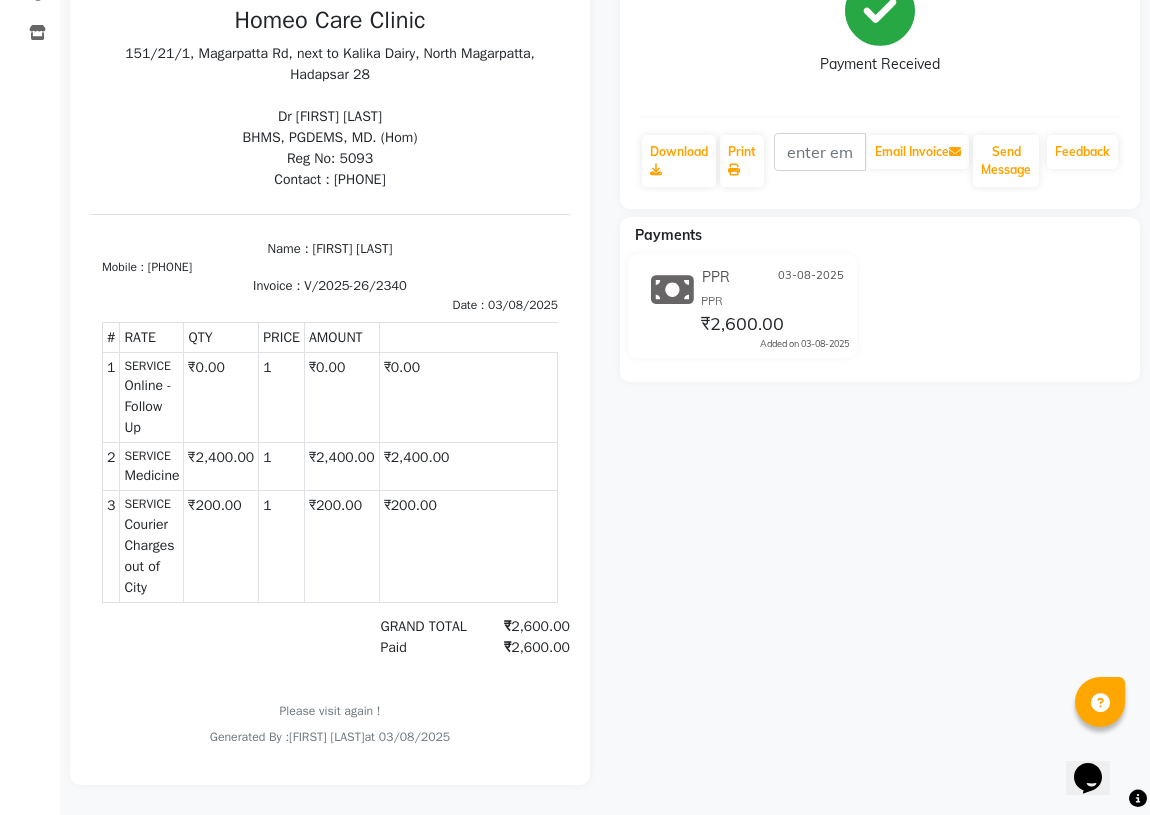 scroll, scrollTop: 0, scrollLeft: 0, axis: both 